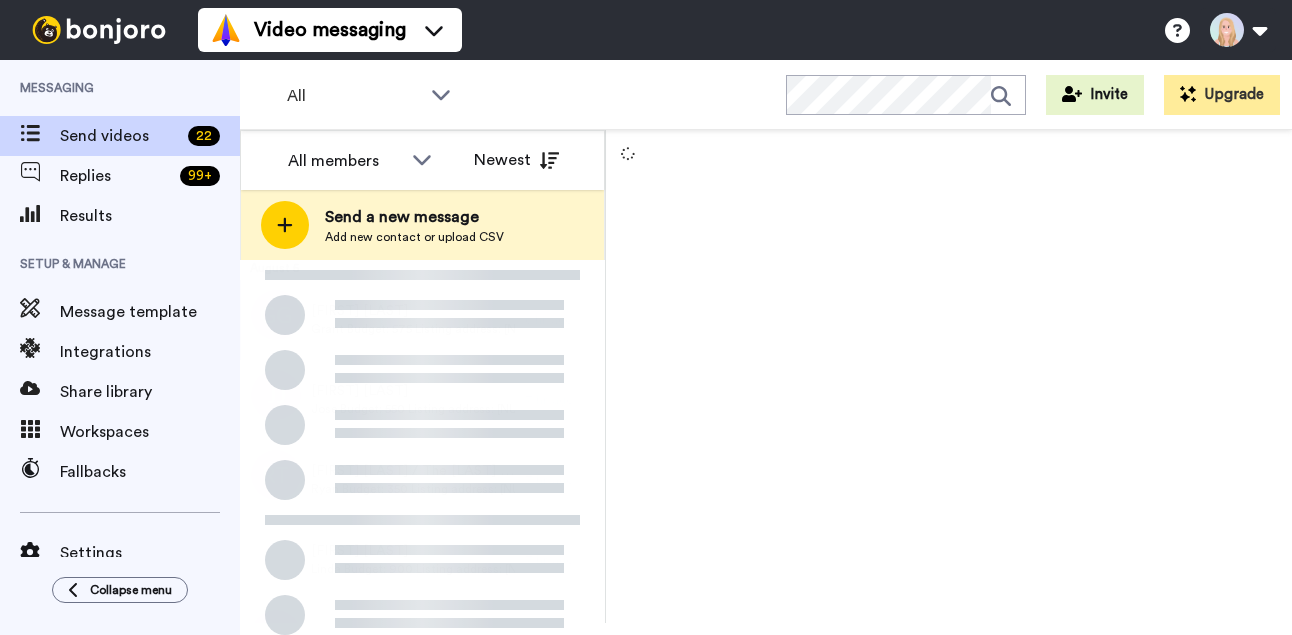 scroll, scrollTop: 0, scrollLeft: 0, axis: both 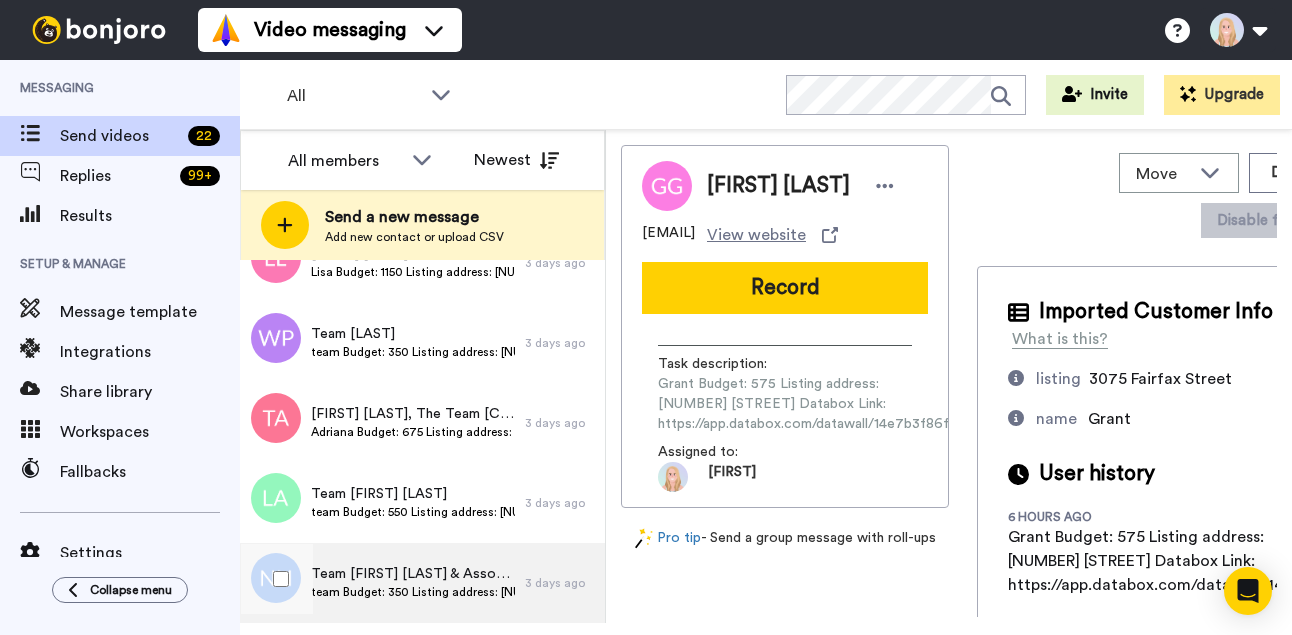 click on "team
Budget: 350 Listing address: 3085 Monroe St Databox Link: https://app.databox.com/datawall/1a2b90993bc3d9ba3f9c1112e4d5a5054be58a8688788df" at bounding box center (413, 592) 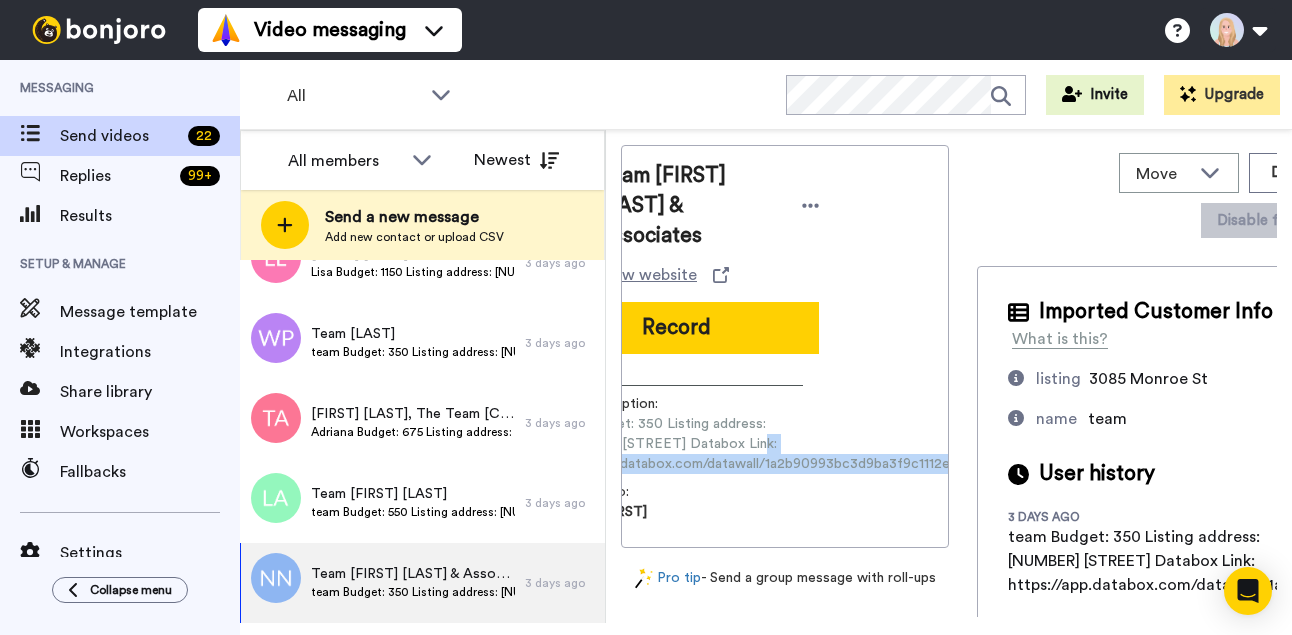 scroll, scrollTop: 0, scrollLeft: 279, axis: horizontal 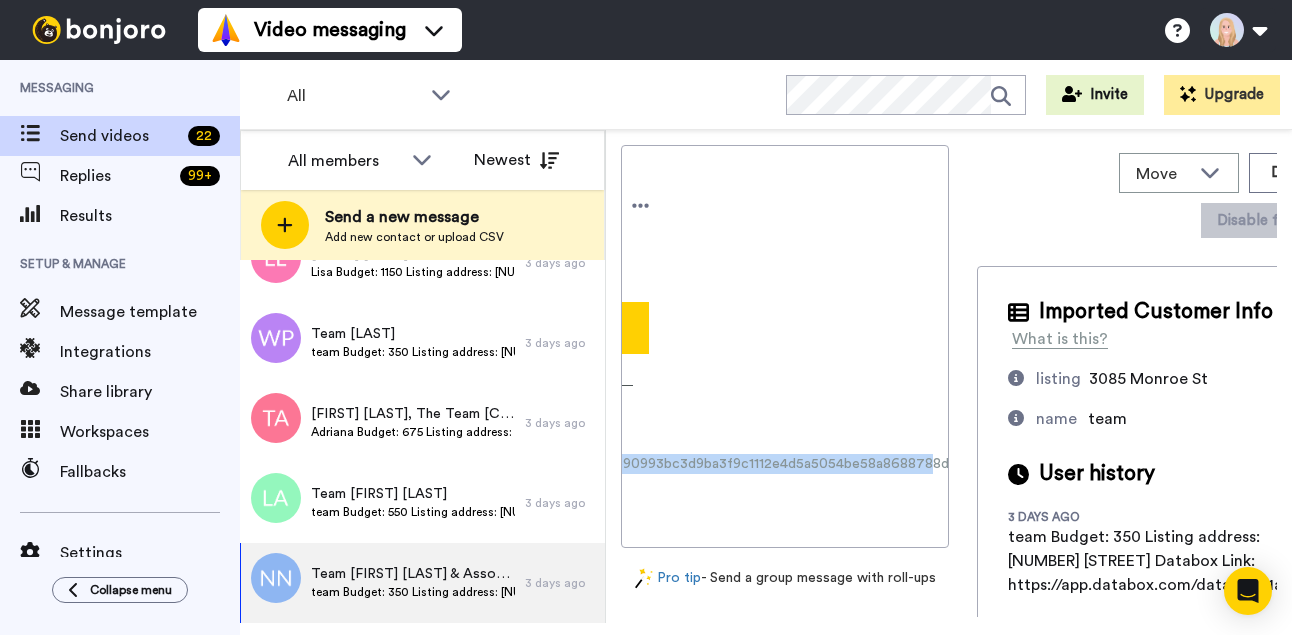 drag, startPoint x: 657, startPoint y: 486, endPoint x: 953, endPoint y: 491, distance: 296.04224 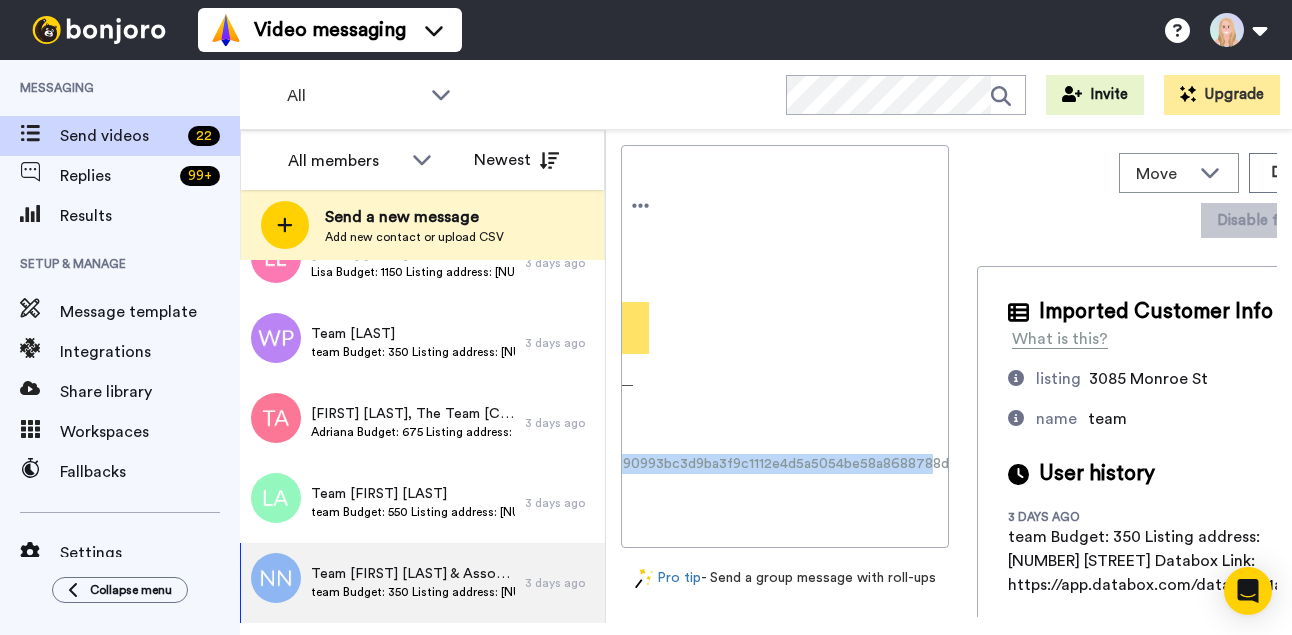click on "Record" at bounding box center [506, 328] 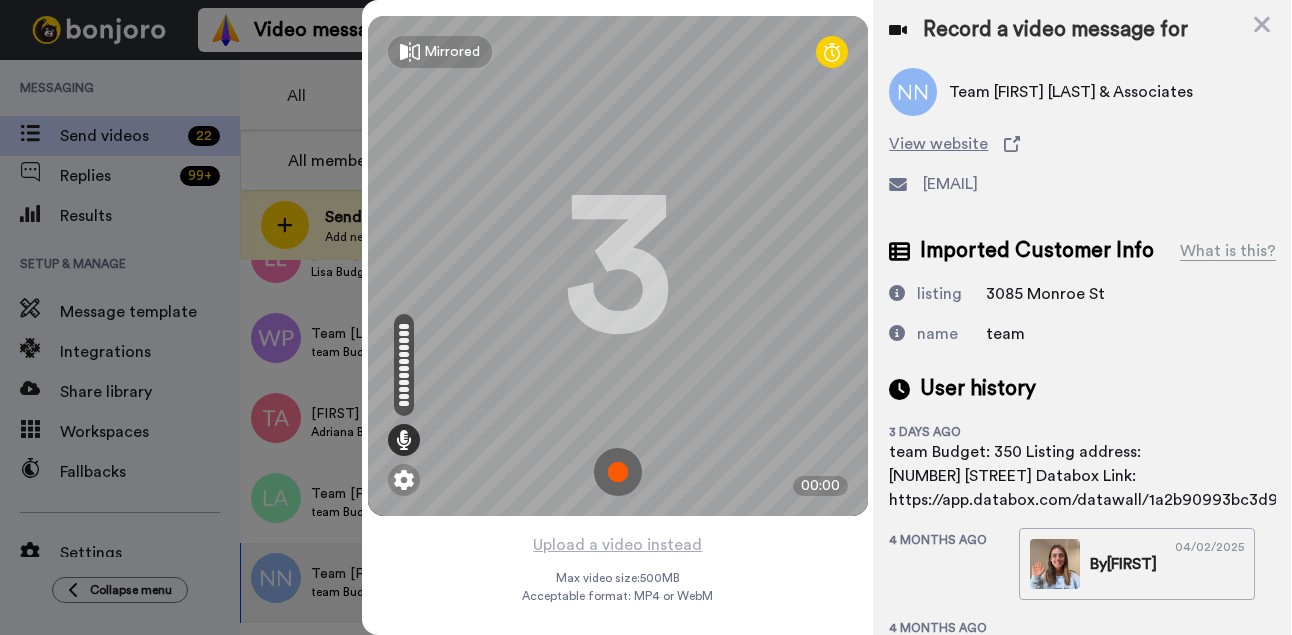 click at bounding box center [618, 472] 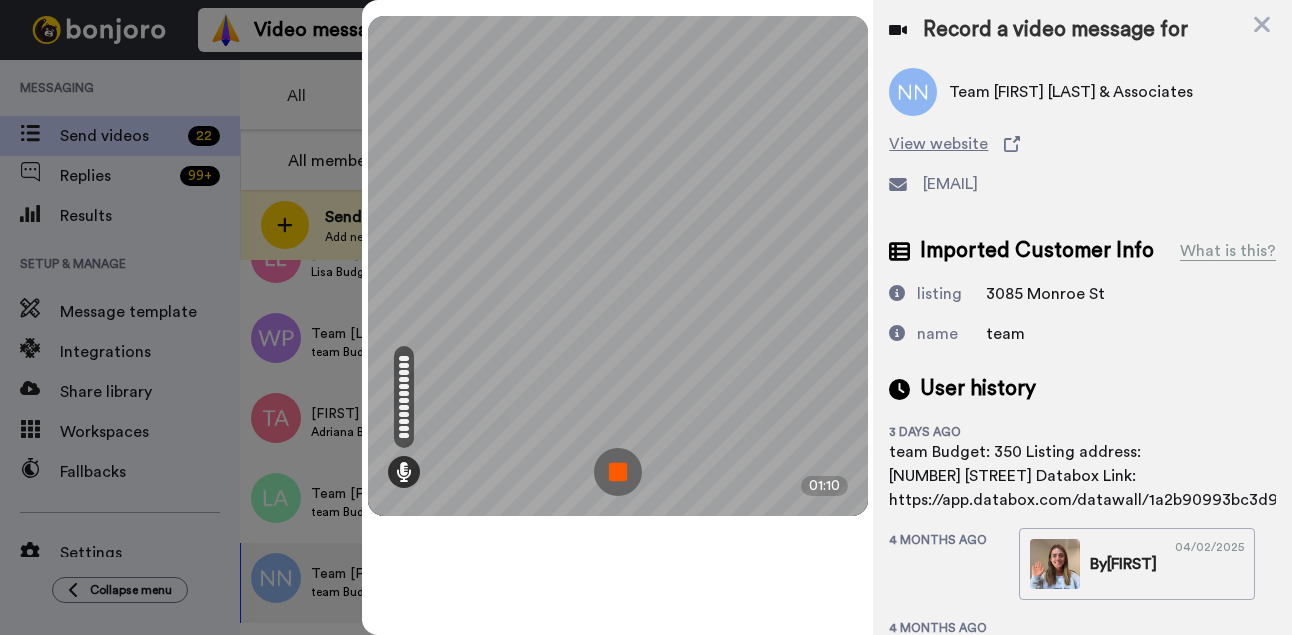 click at bounding box center (618, 472) 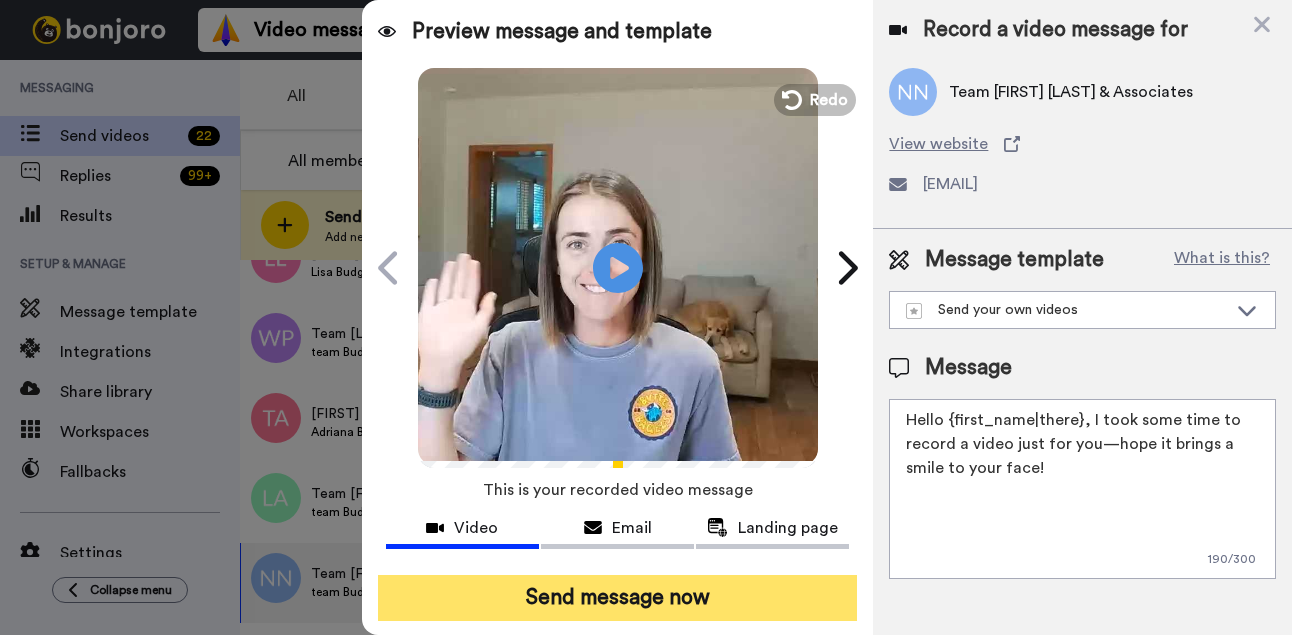 click on "Send message now" at bounding box center [618, 598] 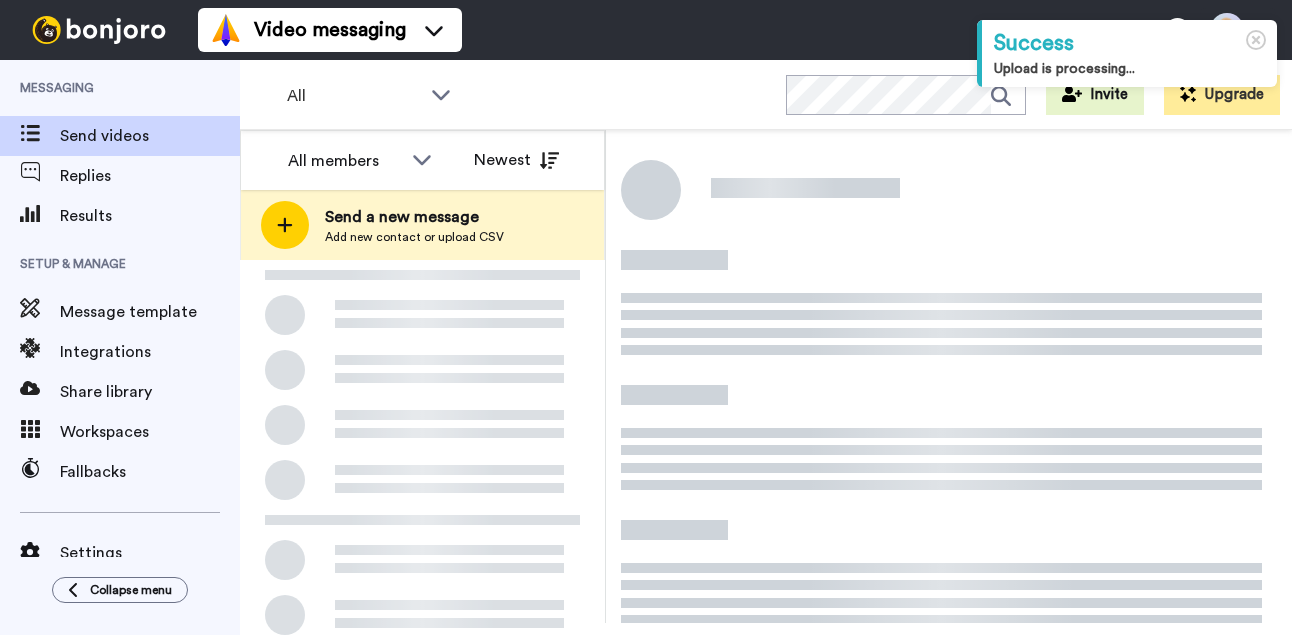 scroll, scrollTop: 0, scrollLeft: 0, axis: both 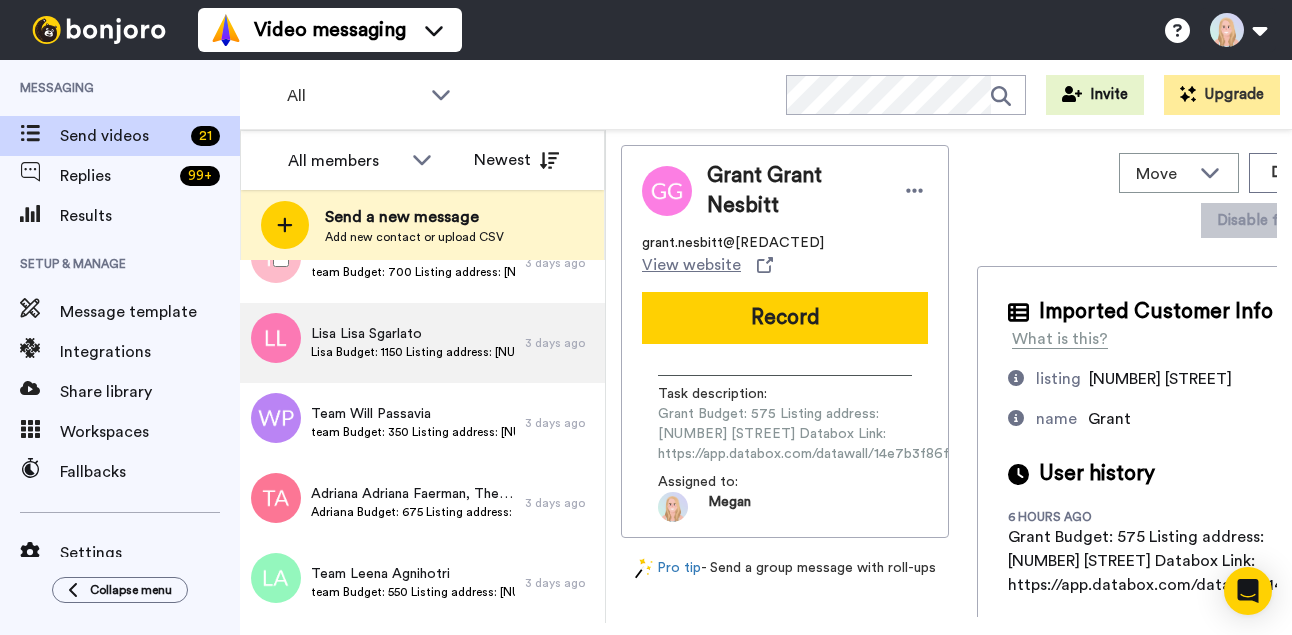 click on "Lisa Lisa Sgarlato" at bounding box center [413, 334] 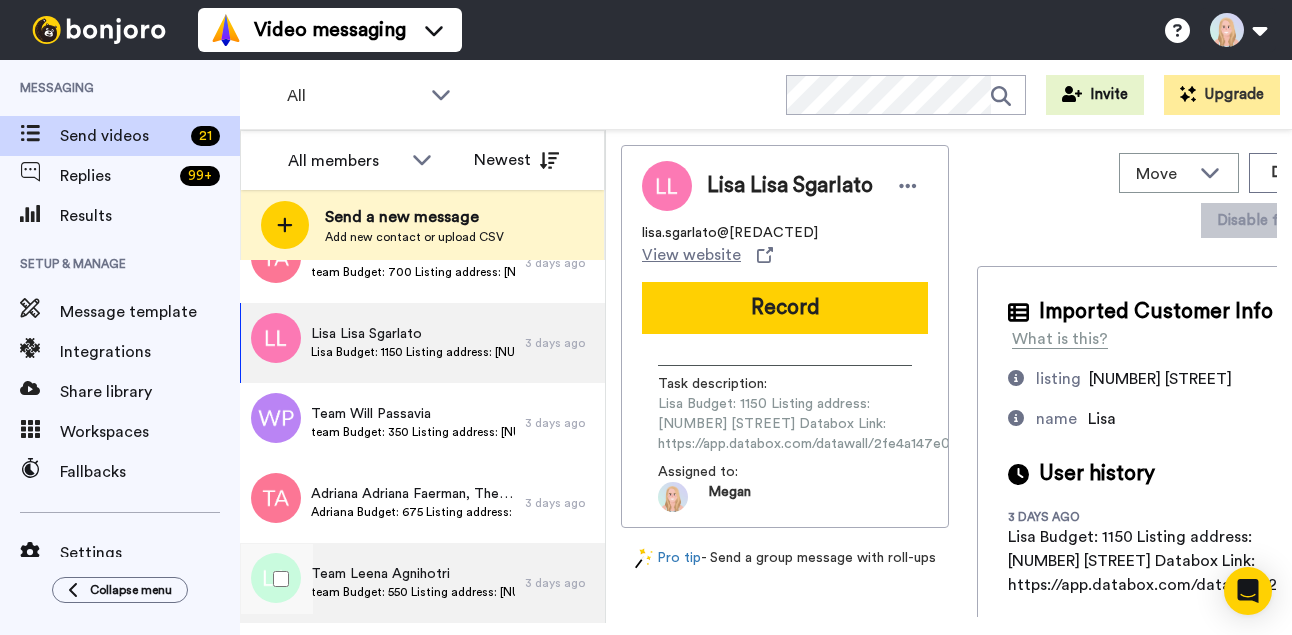 click on "Team Leena Agnihotri" at bounding box center (413, 574) 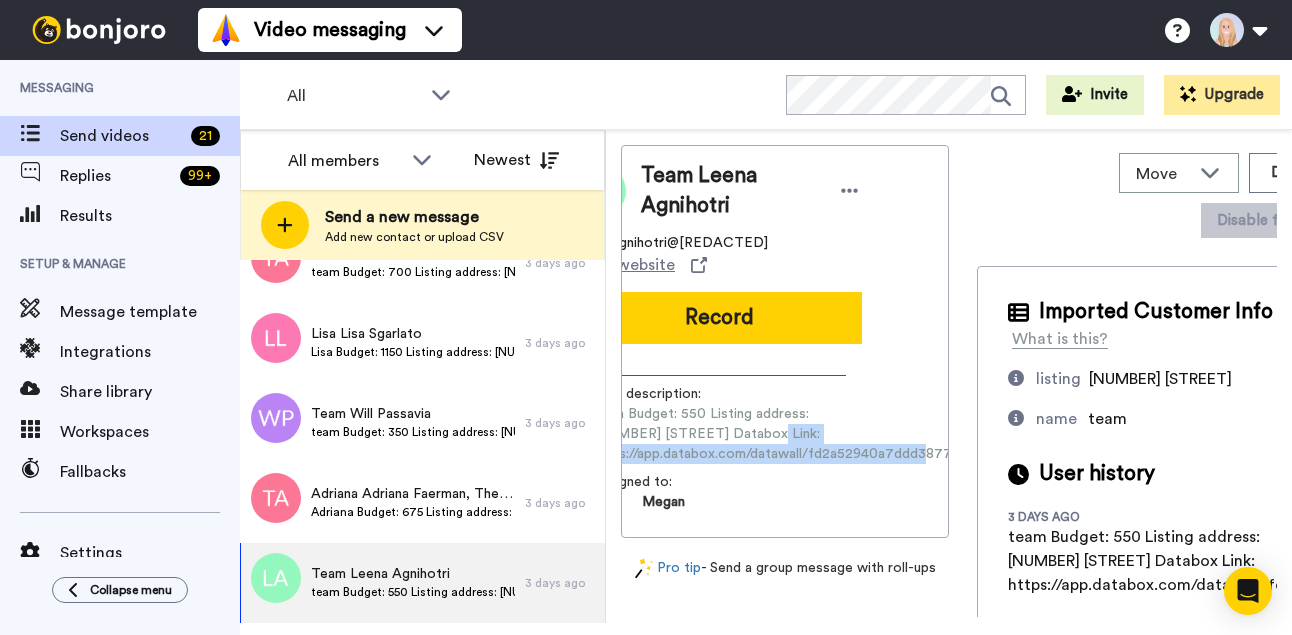 scroll, scrollTop: 0, scrollLeft: 284, axis: horizontal 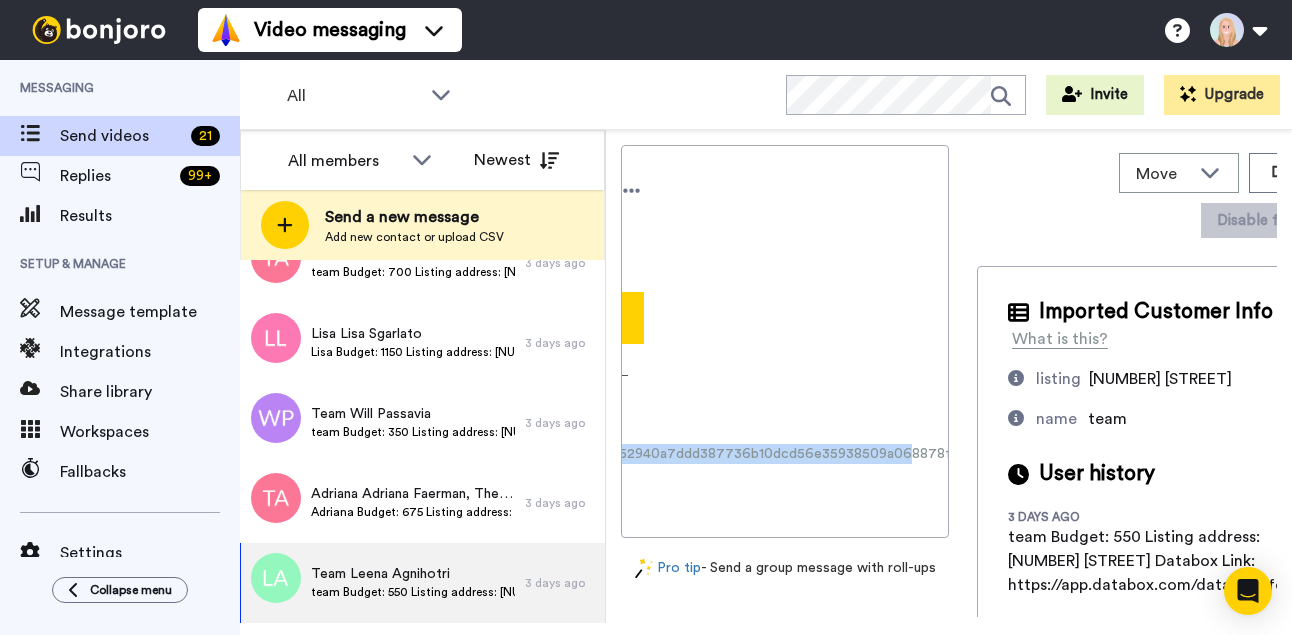 drag, startPoint x: 687, startPoint y: 455, endPoint x: 949, endPoint y: 448, distance: 262.0935 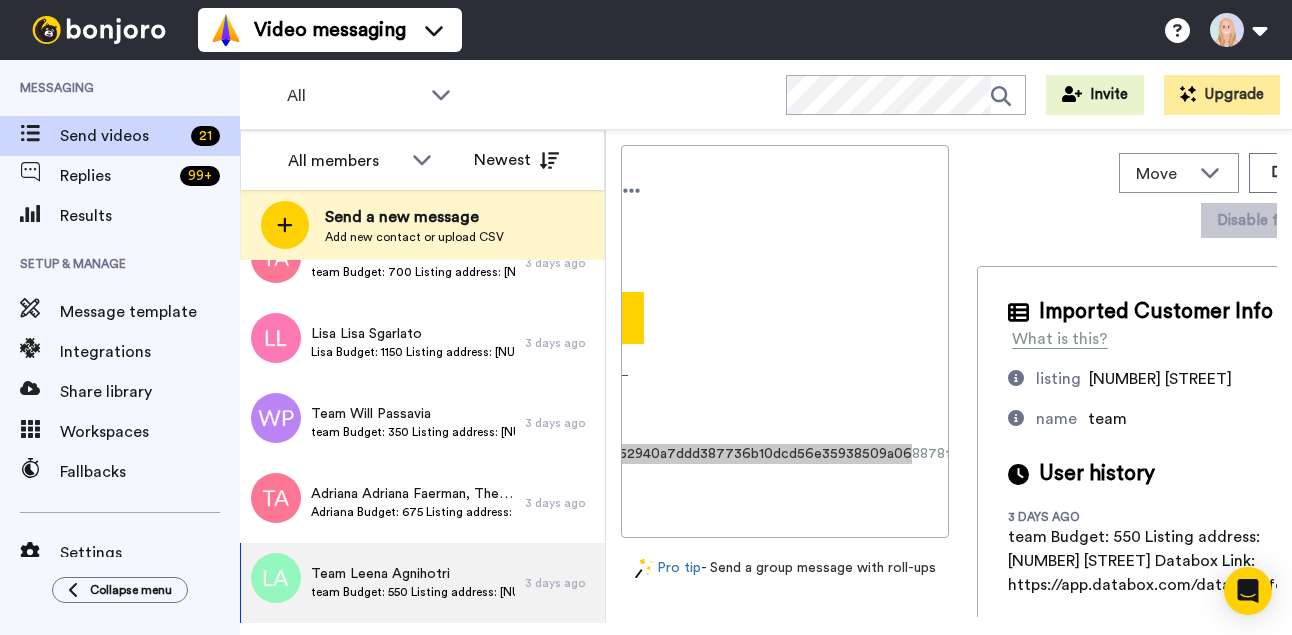 scroll, scrollTop: 1397, scrollLeft: 0, axis: vertical 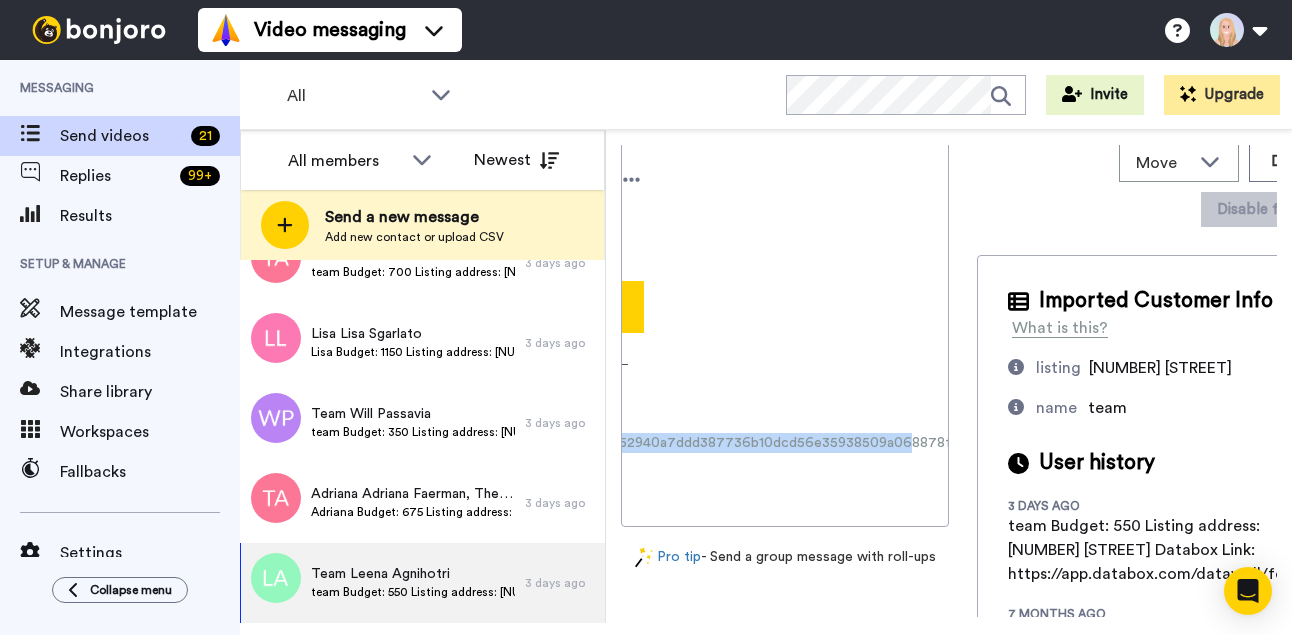 click on "Record" at bounding box center [501, 307] 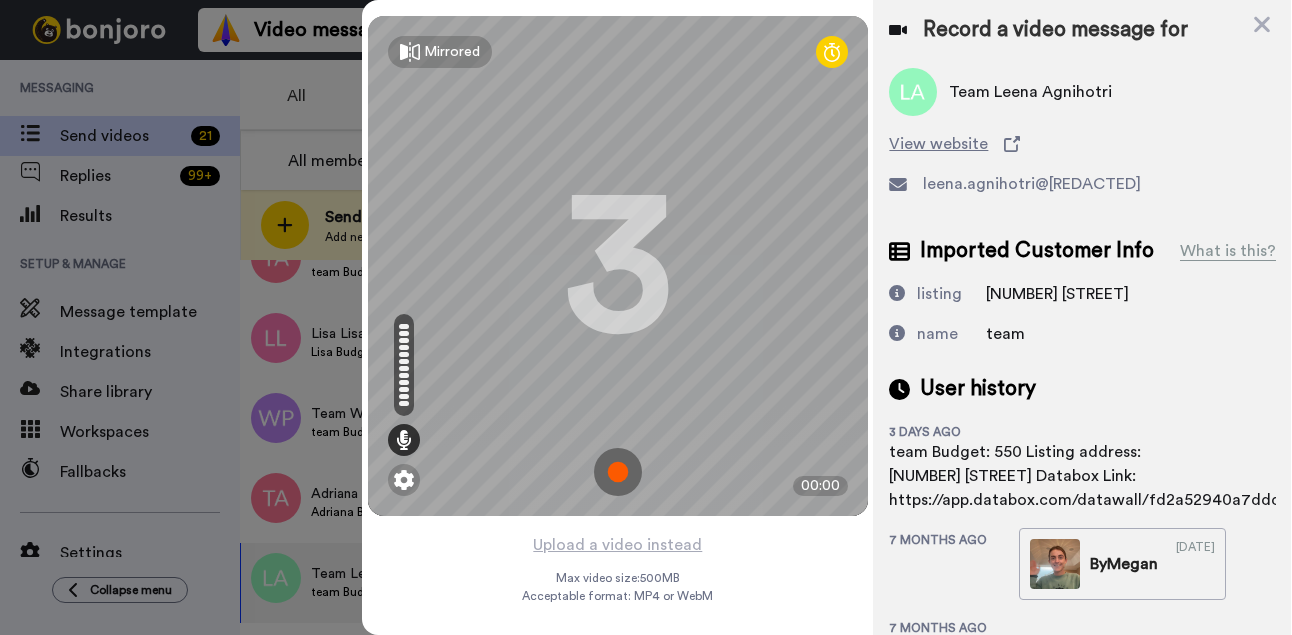 click at bounding box center [618, 472] 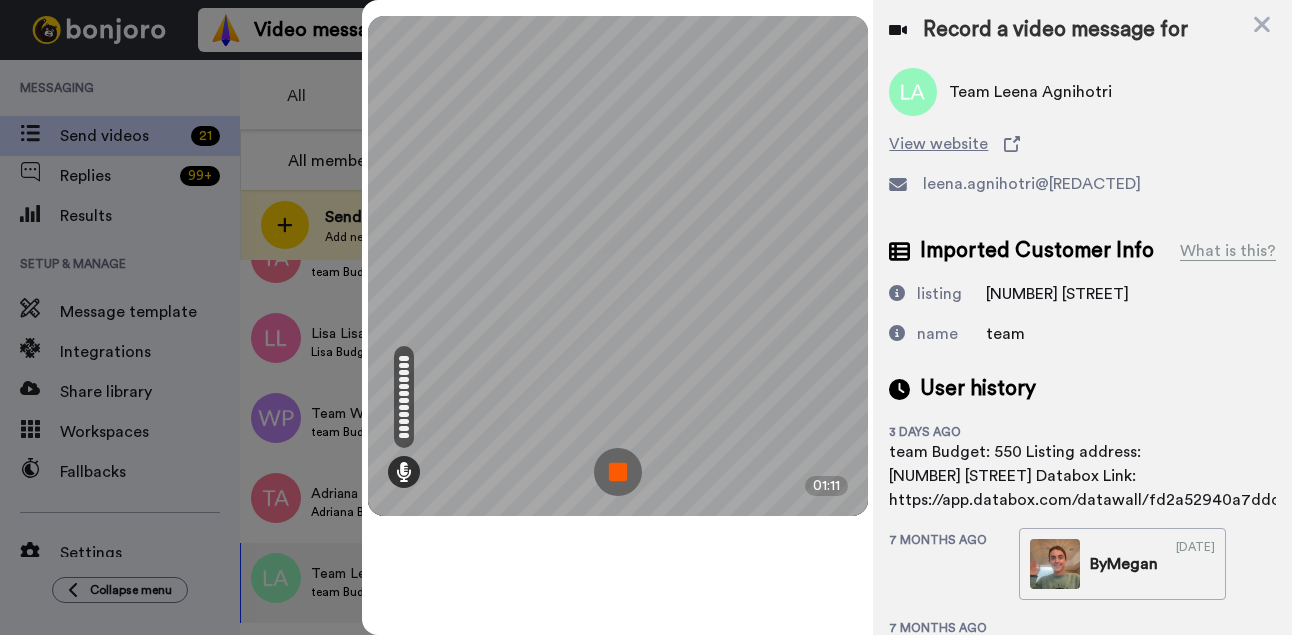 click at bounding box center (618, 472) 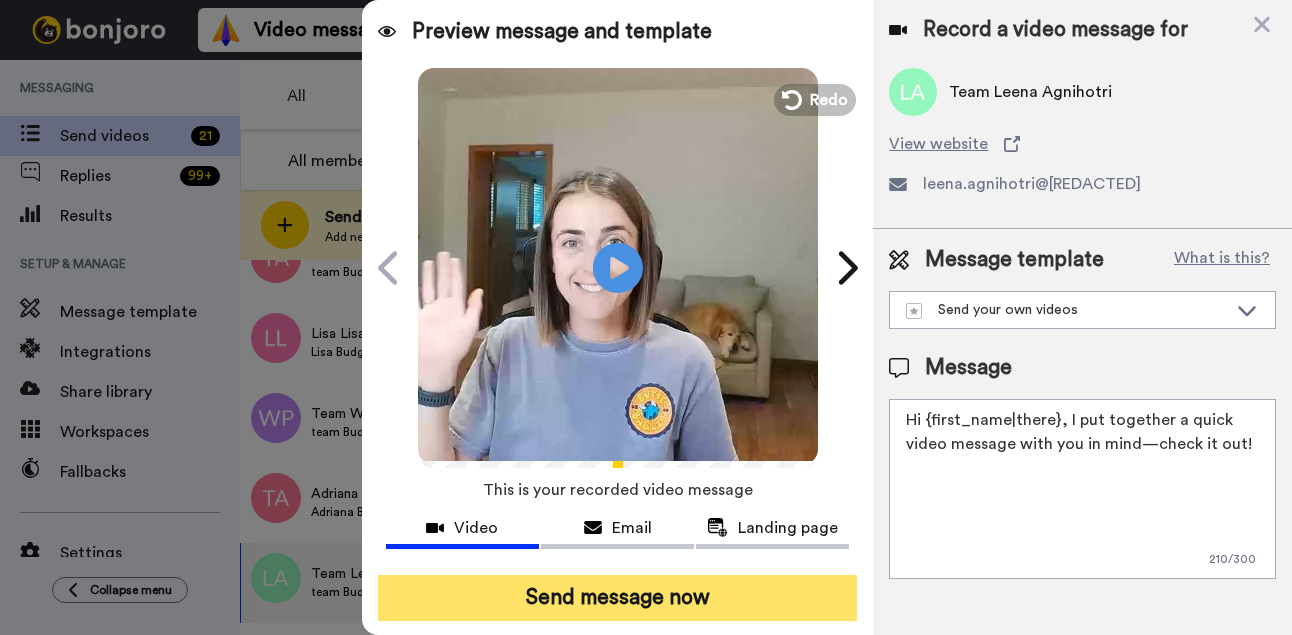 click on "Send message now" at bounding box center [618, 598] 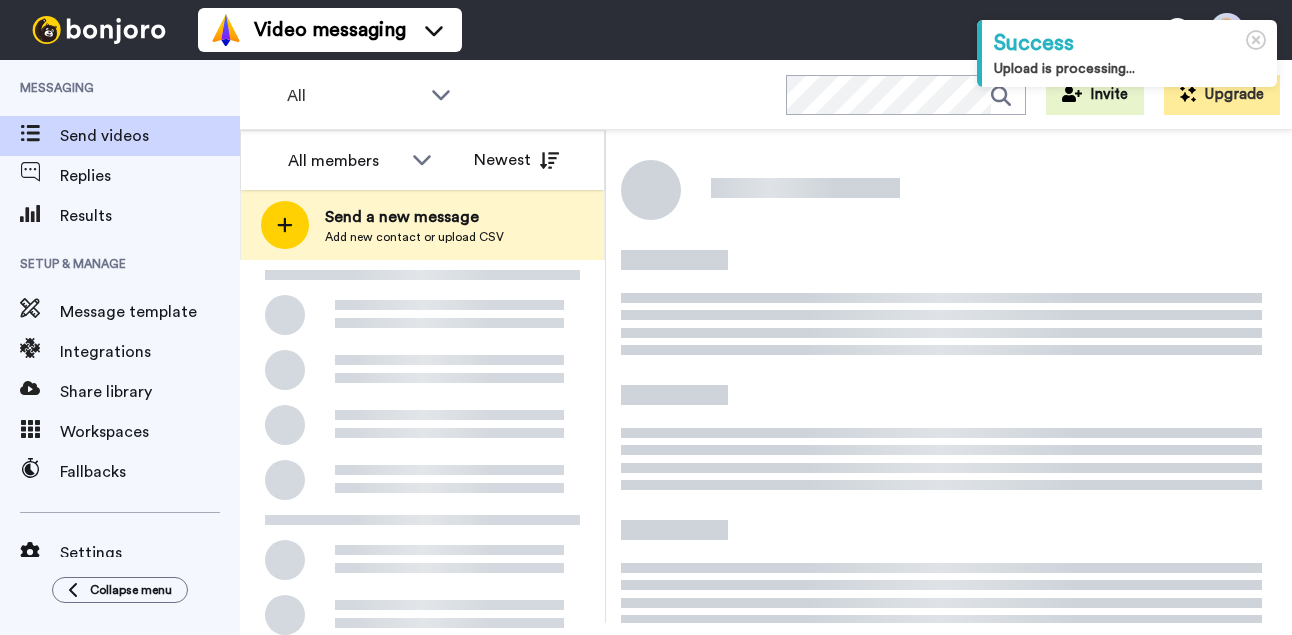 scroll, scrollTop: 0, scrollLeft: 0, axis: both 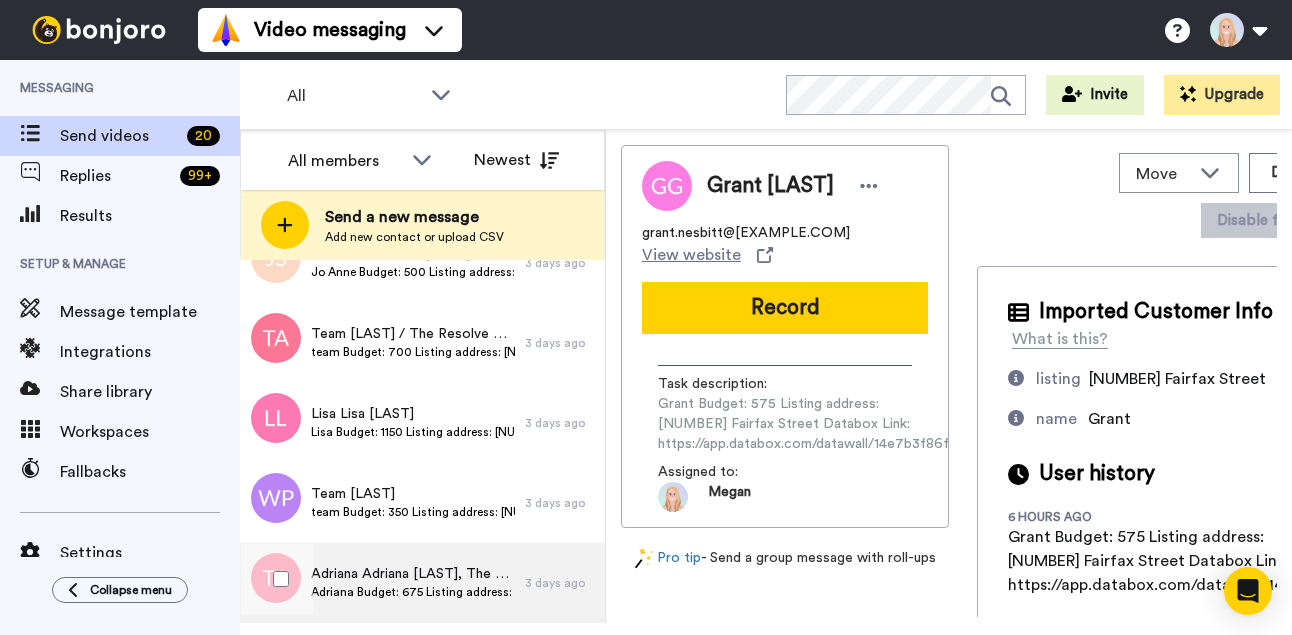 click on "Adriana
Budget: 675 Listing address: [NUMBER] S Pointe Dr. Apt [NUMBER] Databox Link: https://app.databox.com/datawall/f5906c6ad359364a0cef6f6103e873641e0214868879281" at bounding box center (413, 592) 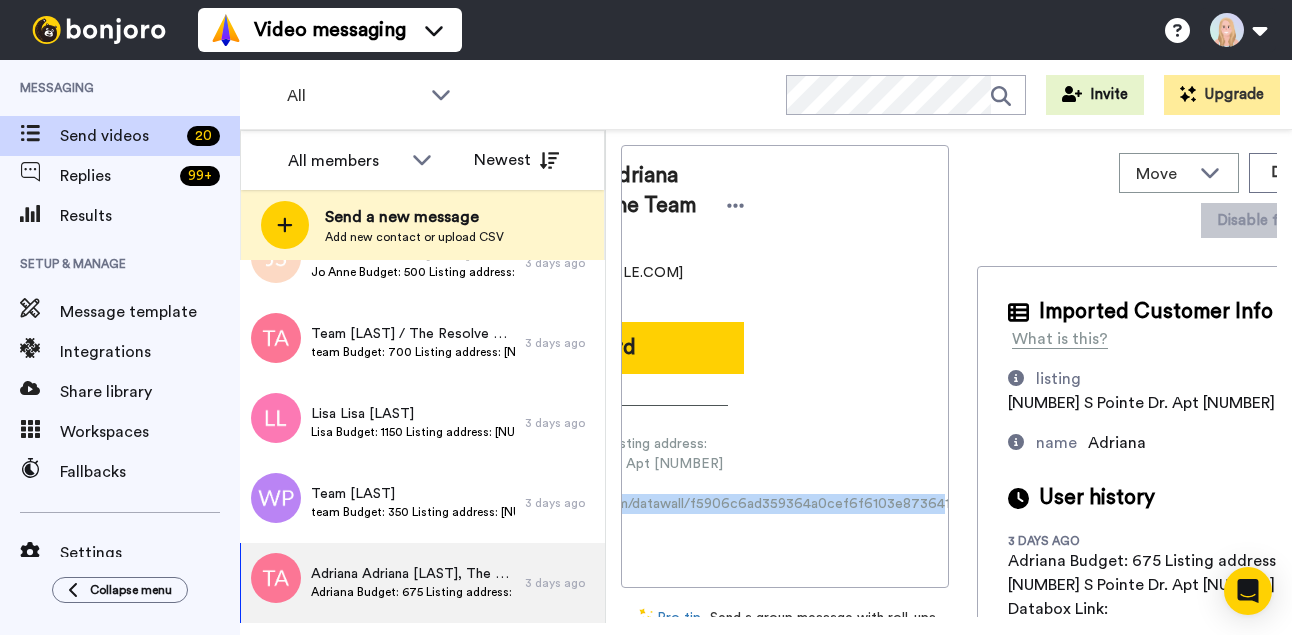 scroll, scrollTop: 0, scrollLeft: 276, axis: horizontal 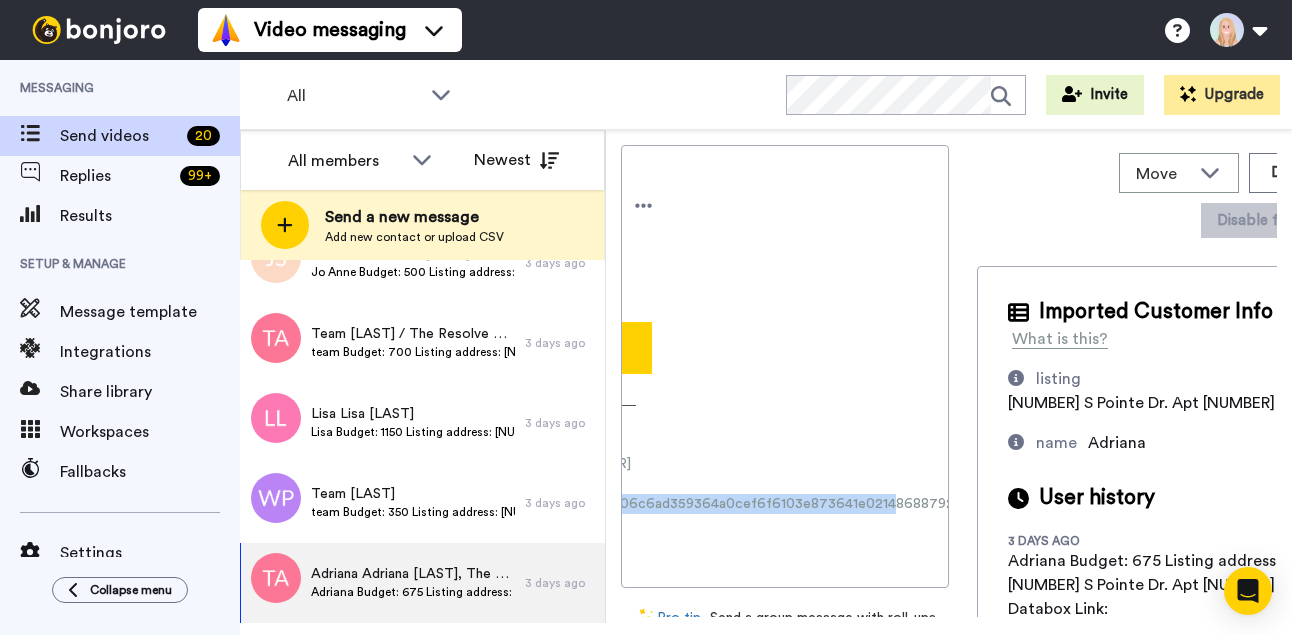 drag, startPoint x: 658, startPoint y: 484, endPoint x: 952, endPoint y: 486, distance: 294.0068 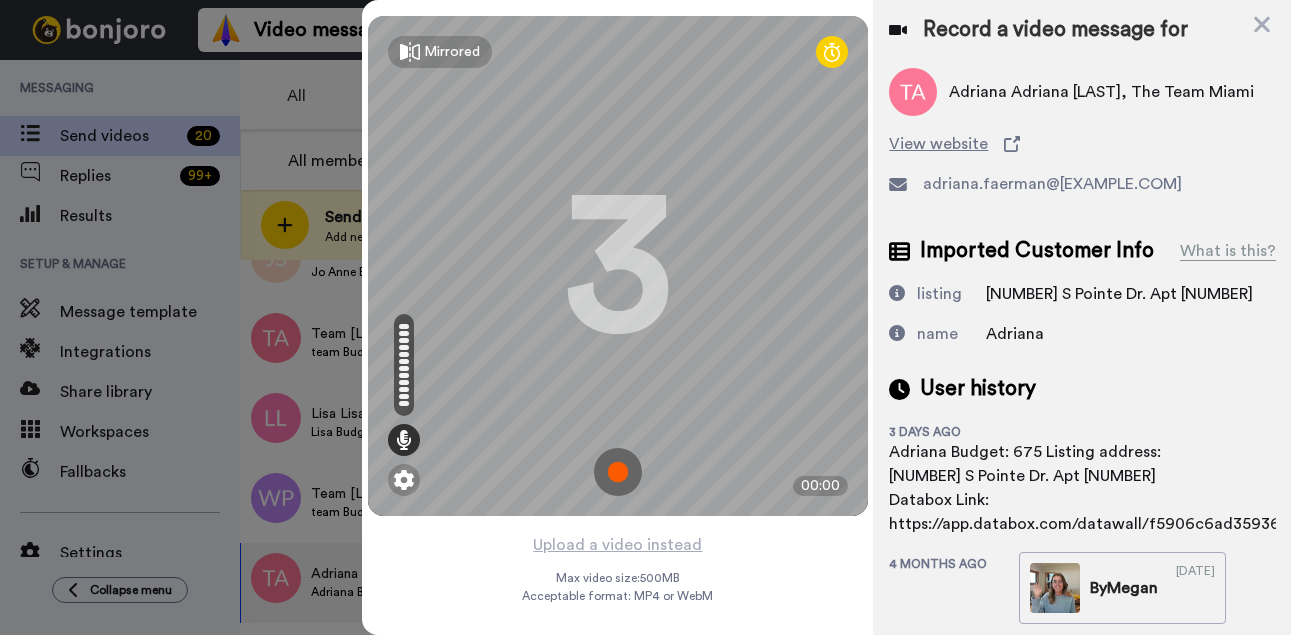 click at bounding box center (618, 472) 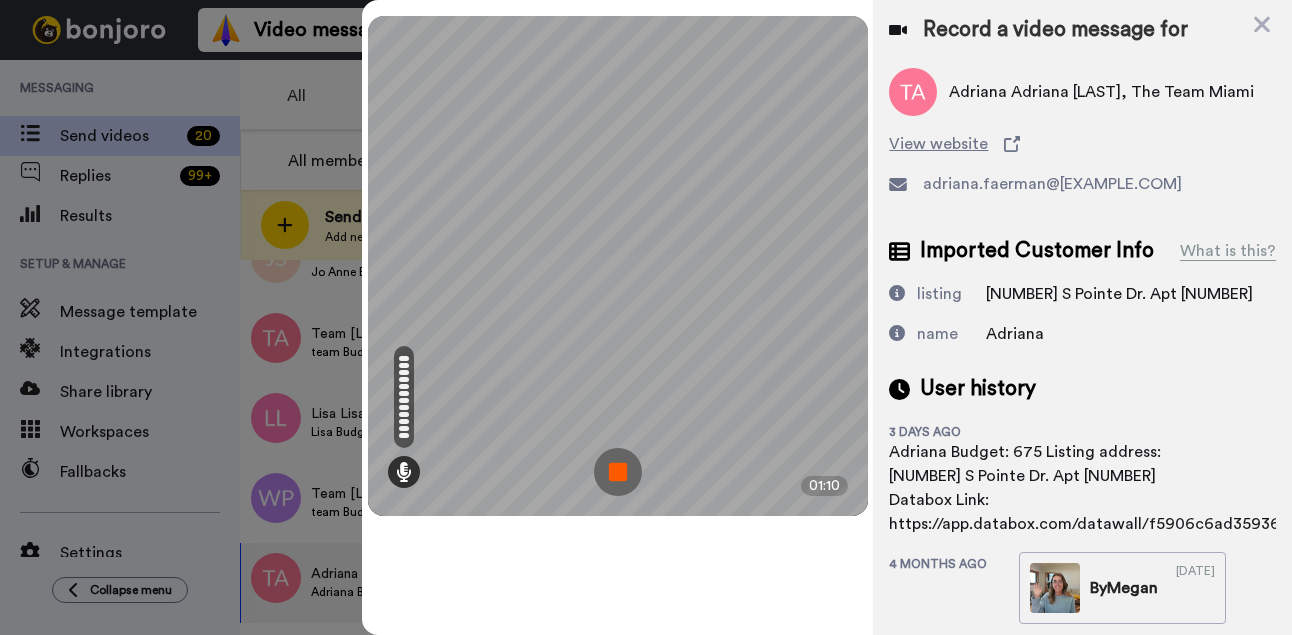 click at bounding box center [618, 472] 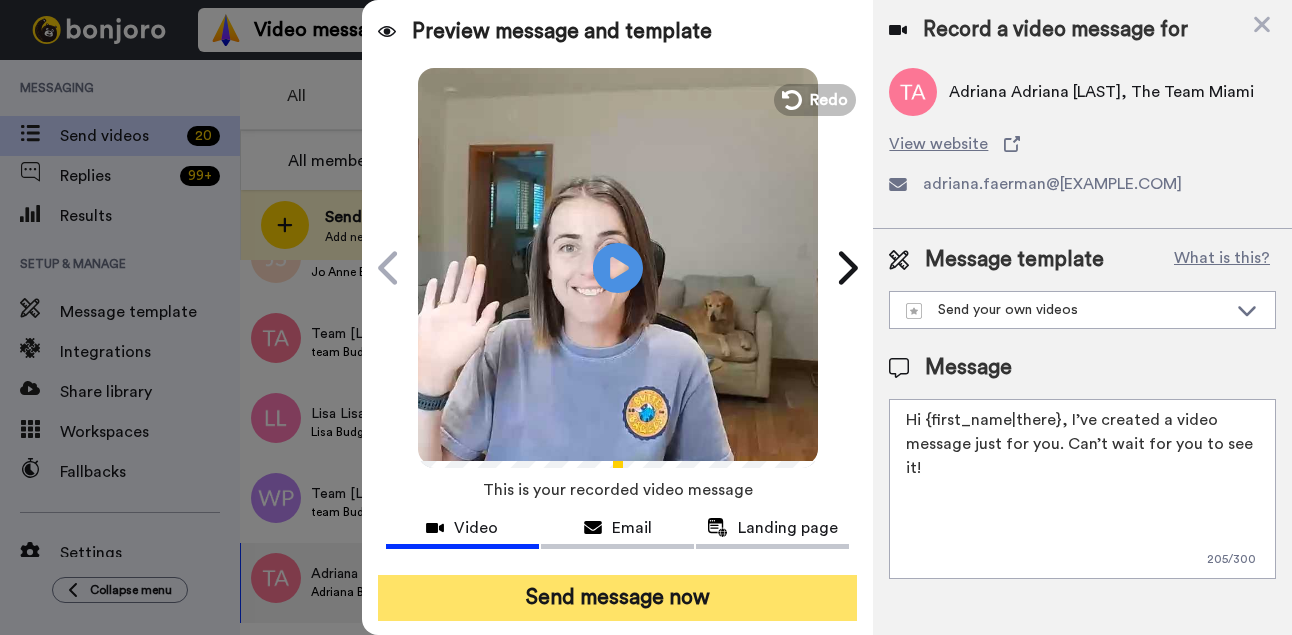 drag, startPoint x: 672, startPoint y: 581, endPoint x: 680, endPoint y: 589, distance: 11.313708 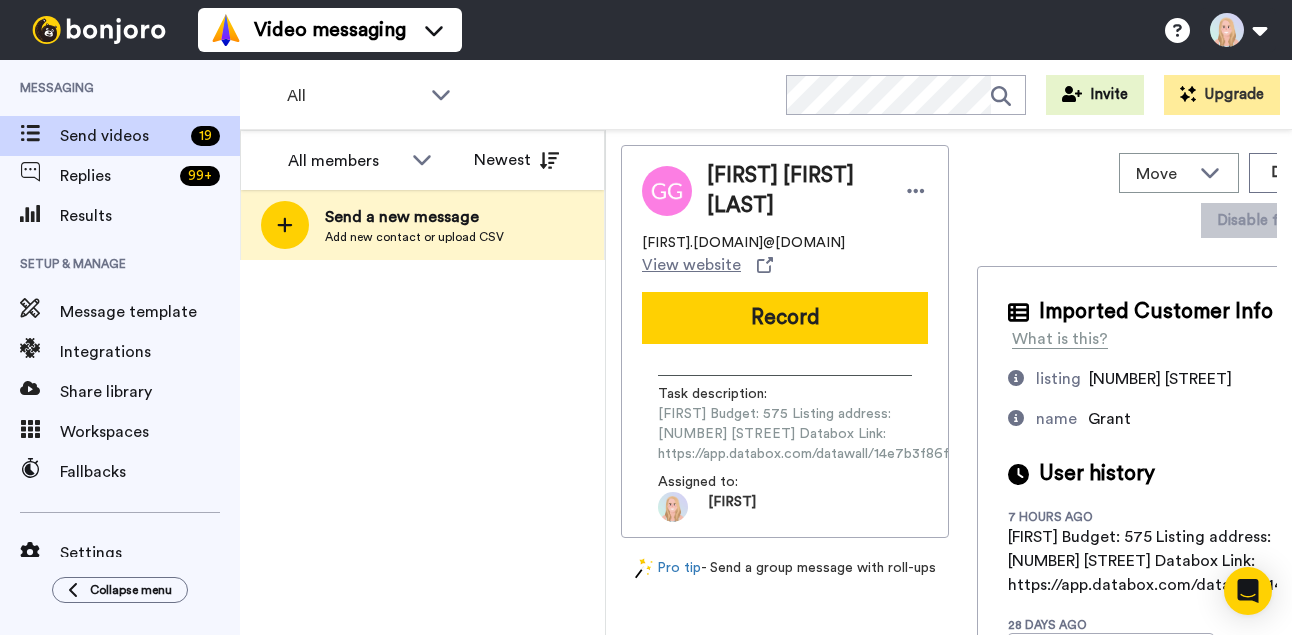 scroll, scrollTop: 0, scrollLeft: 0, axis: both 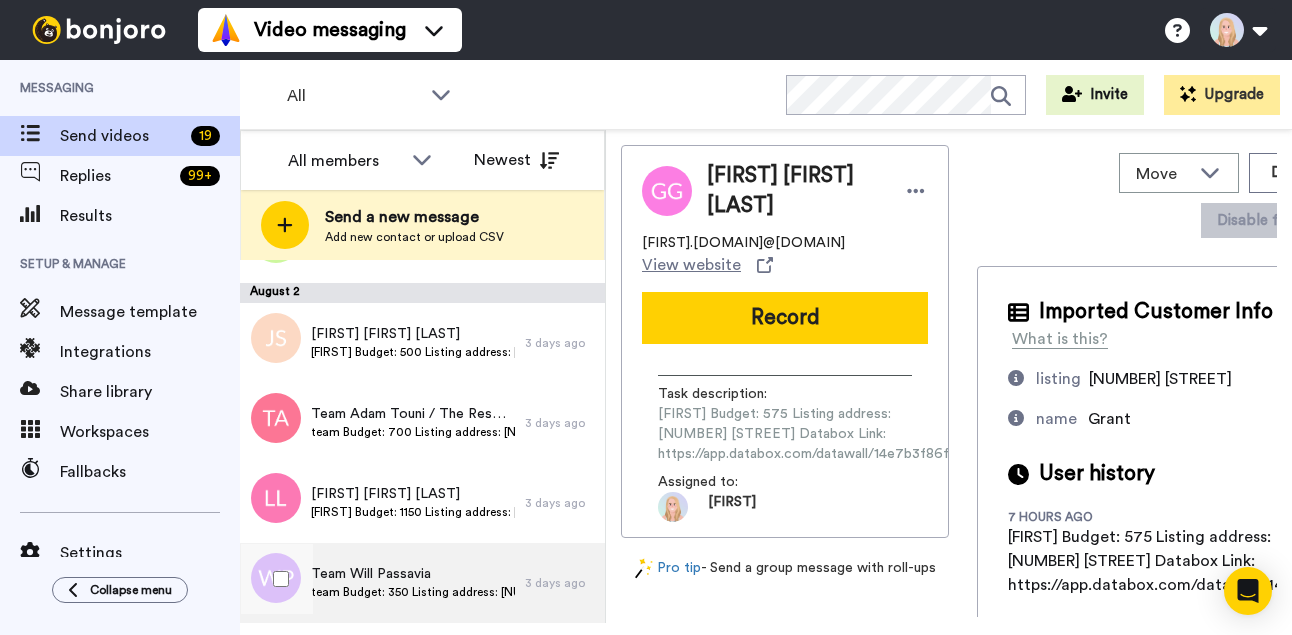 click on "Team [LAST] team
Budget: 350 Listing address: [NUMBER] [STREET] Databox Link: https://app.databox.com/datawall/6e2f0ac93be4db7e1c336632661d37fe1ca28ac68879a3d" at bounding box center (382, 583) 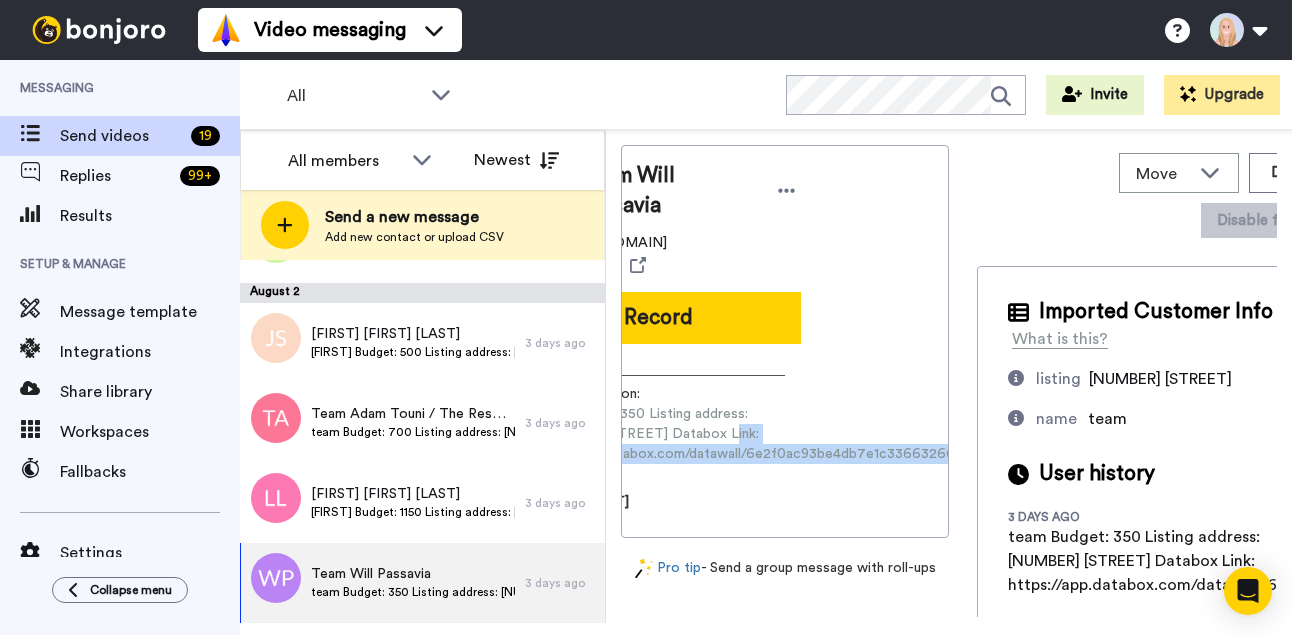 scroll, scrollTop: 0, scrollLeft: 277, axis: horizontal 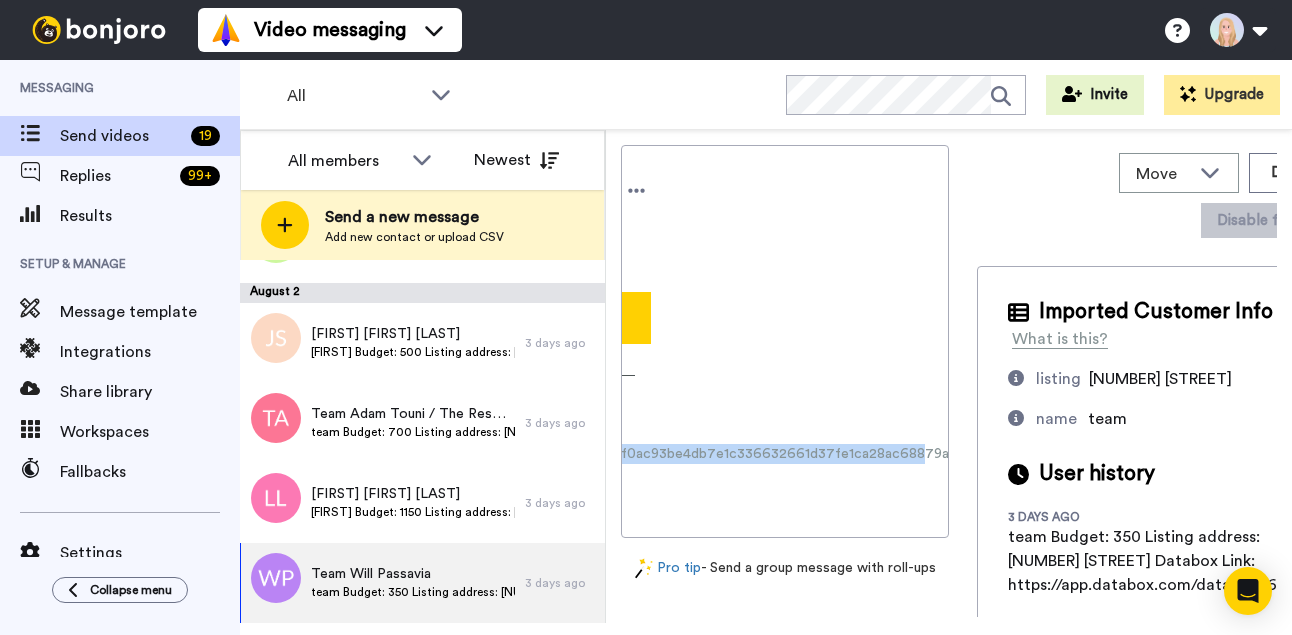 drag, startPoint x: 660, startPoint y: 435, endPoint x: 946, endPoint y: 439, distance: 286.02798 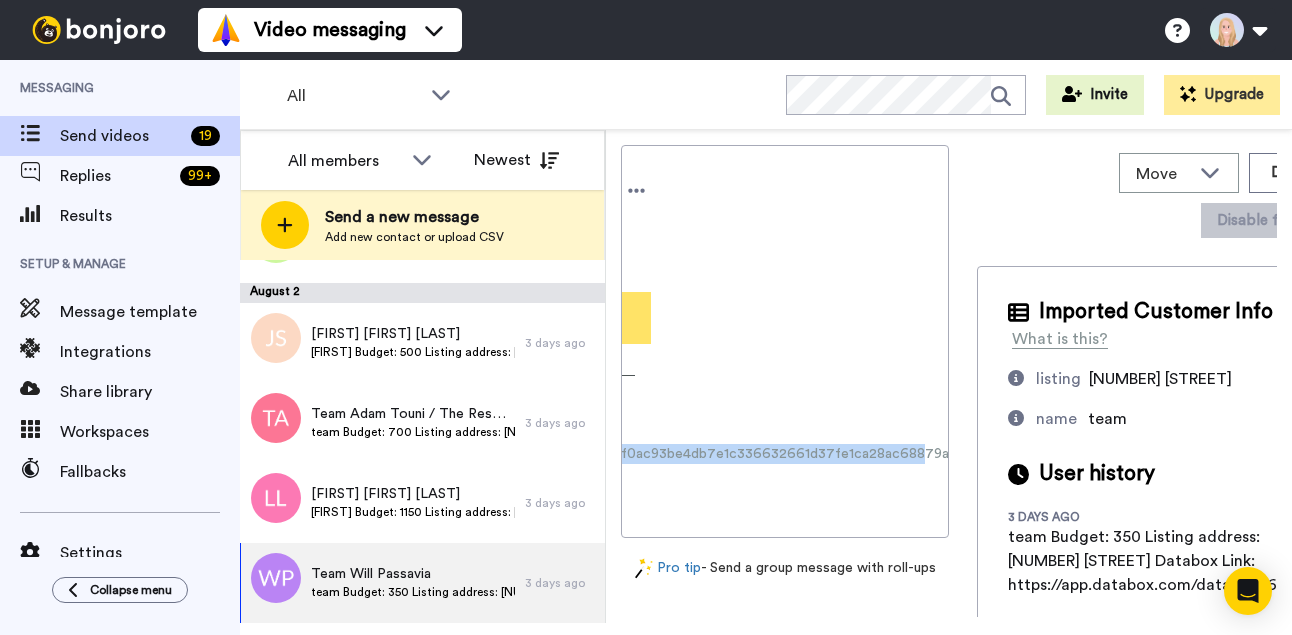 click on "Record" at bounding box center (508, 318) 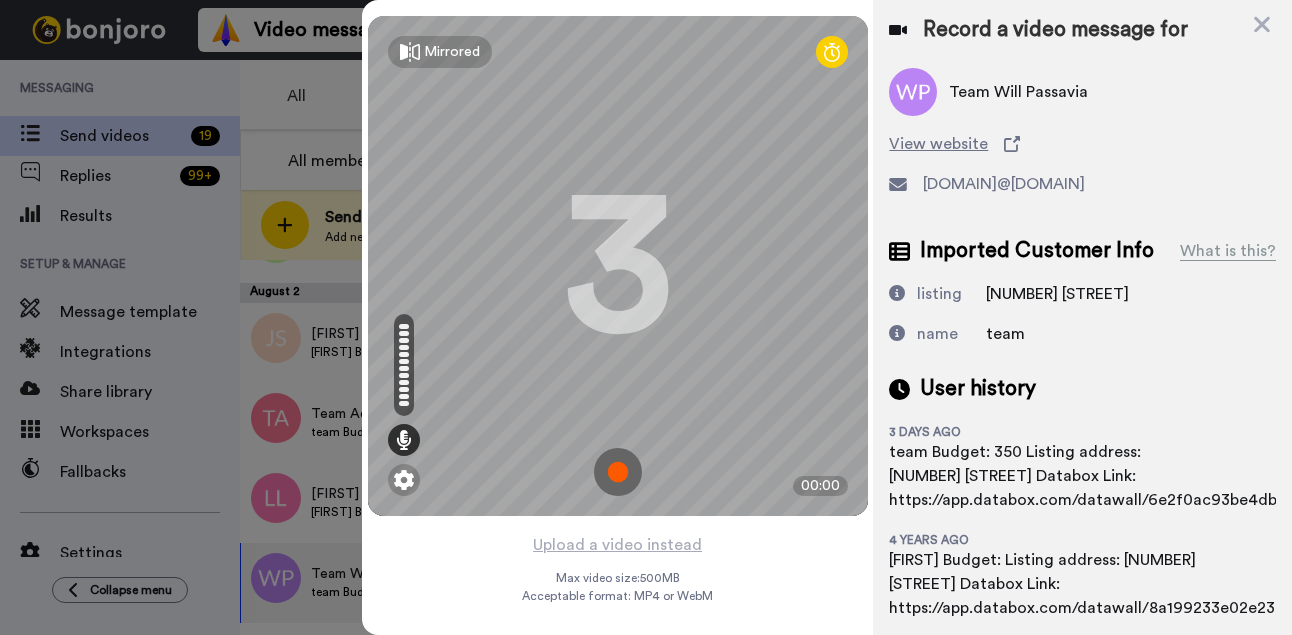 click at bounding box center [618, 472] 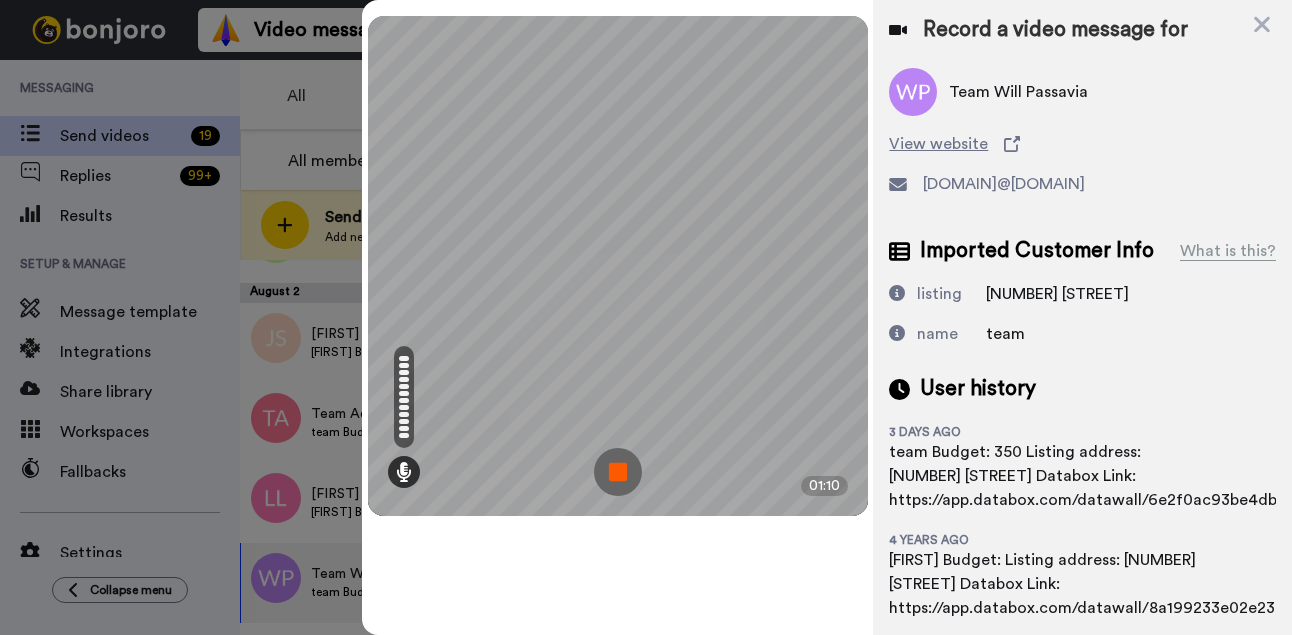 drag, startPoint x: 627, startPoint y: 477, endPoint x: 622, endPoint y: 467, distance: 11.18034 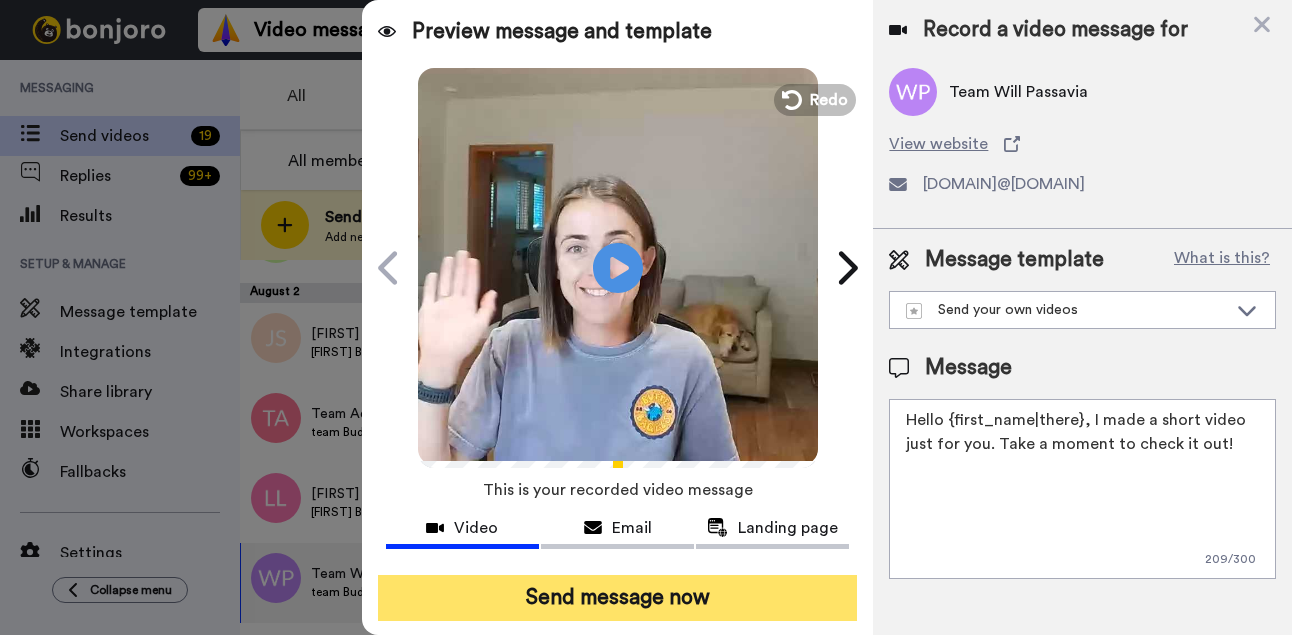 click on "Send message now" at bounding box center [618, 598] 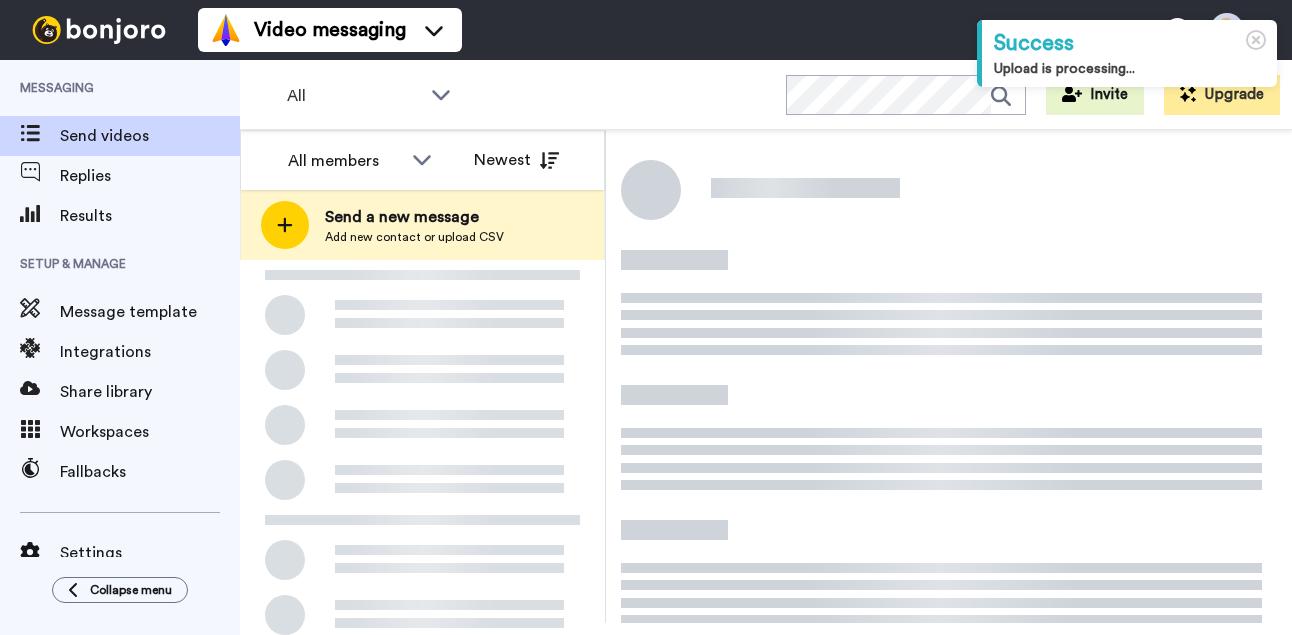 scroll, scrollTop: 0, scrollLeft: 0, axis: both 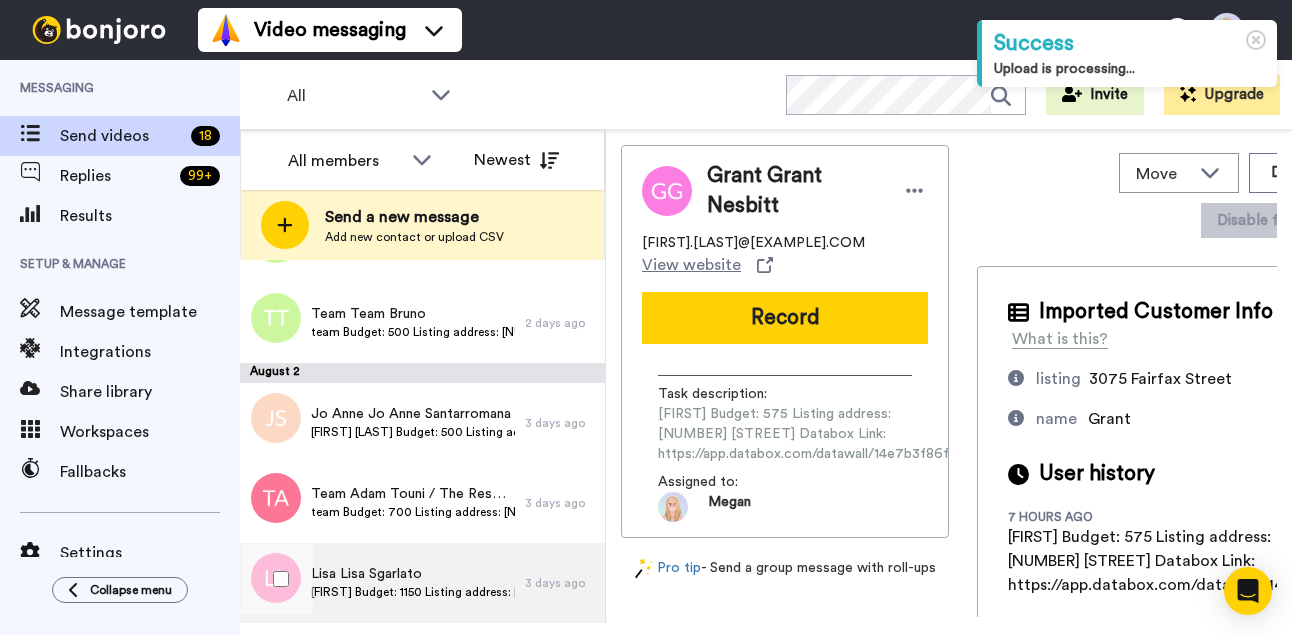 click on "Lisa Lisa Sgarlato" at bounding box center (413, 574) 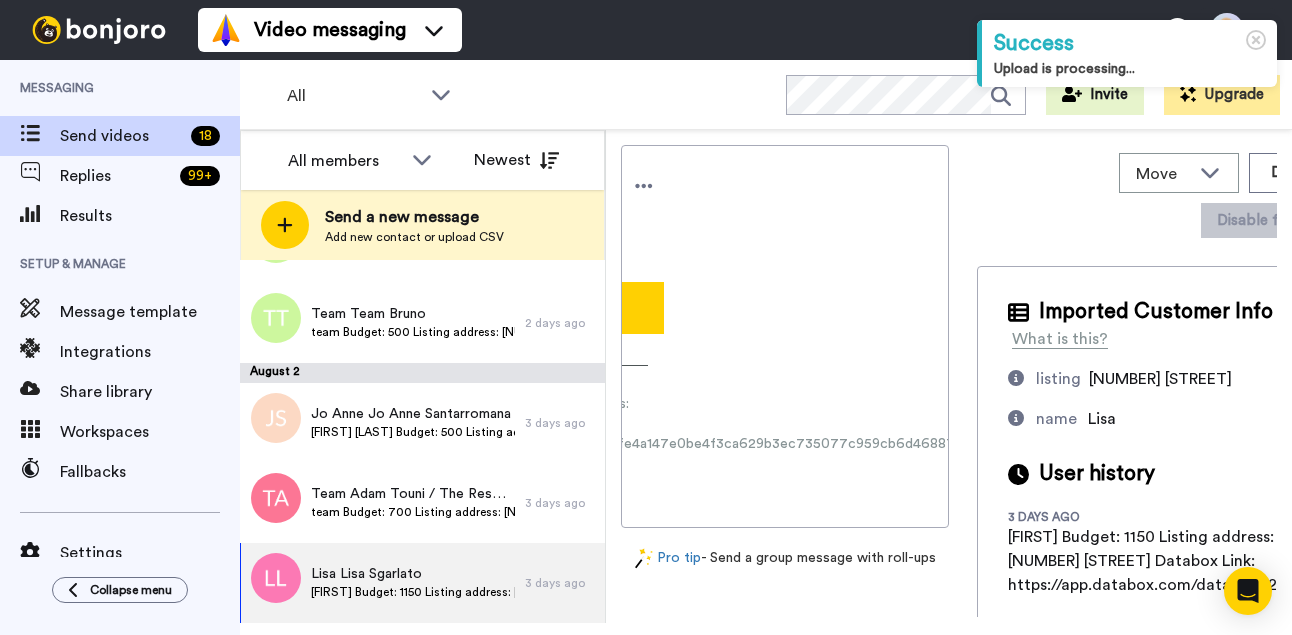 scroll, scrollTop: 0, scrollLeft: 281, axis: horizontal 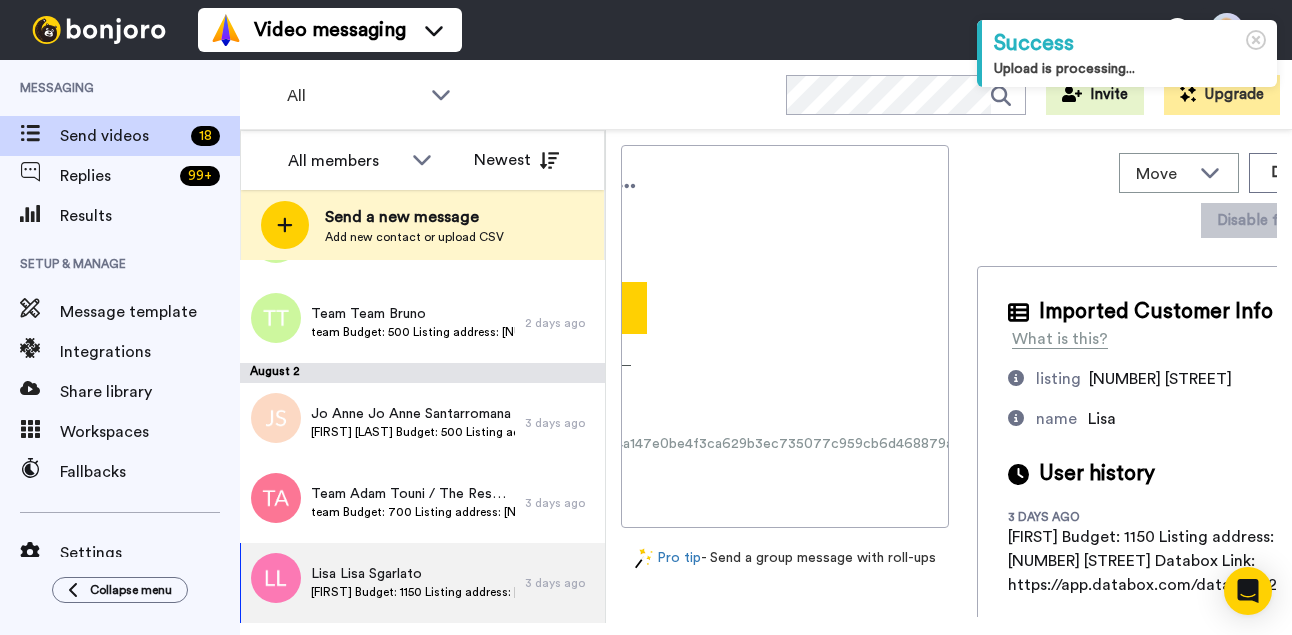 drag, startPoint x: 657, startPoint y: 444, endPoint x: 948, endPoint y: 443, distance: 291.0017 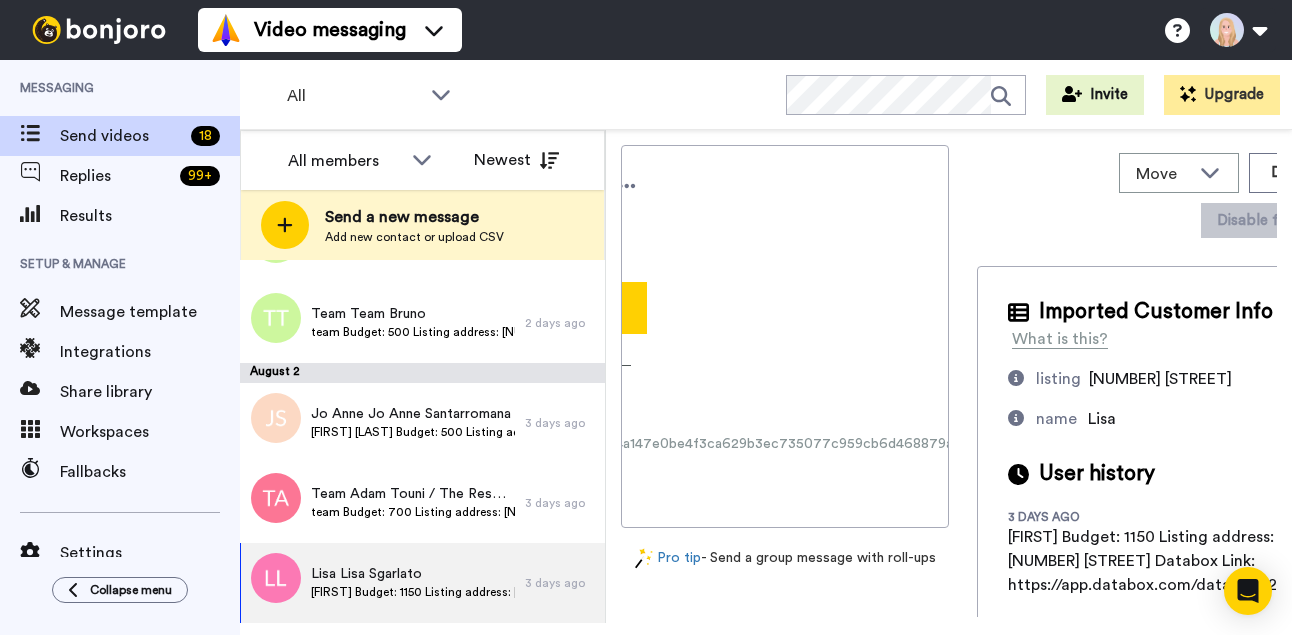 click on "Record" at bounding box center [504, 308] 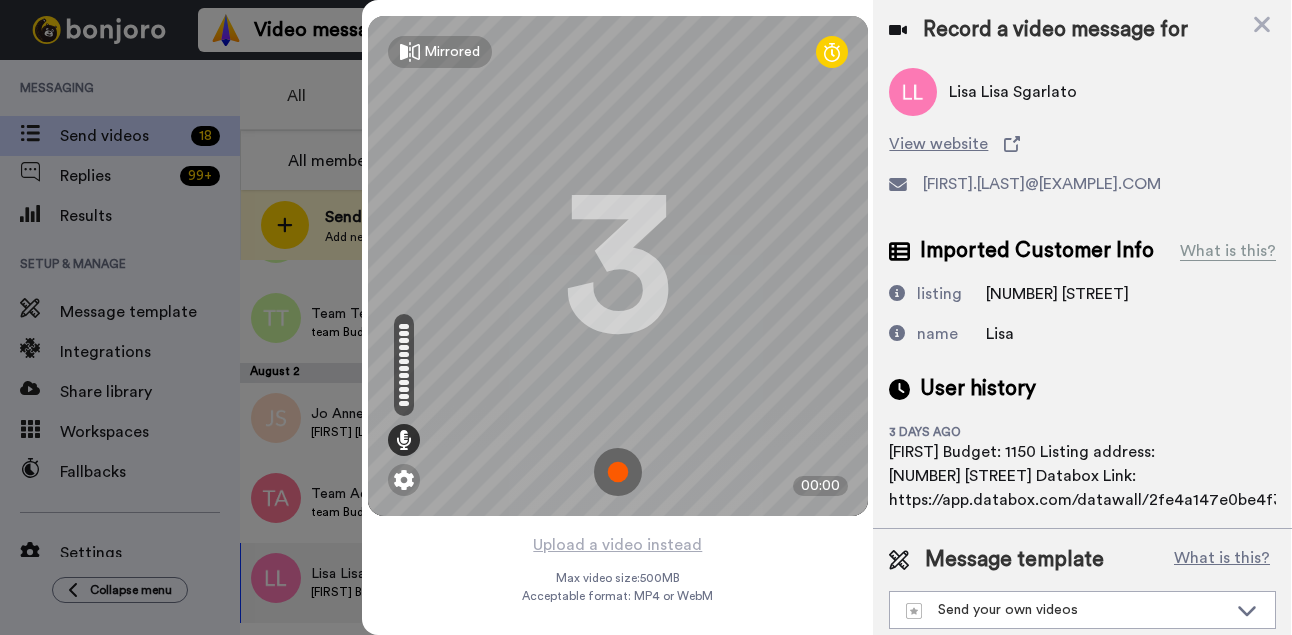 click at bounding box center [618, 472] 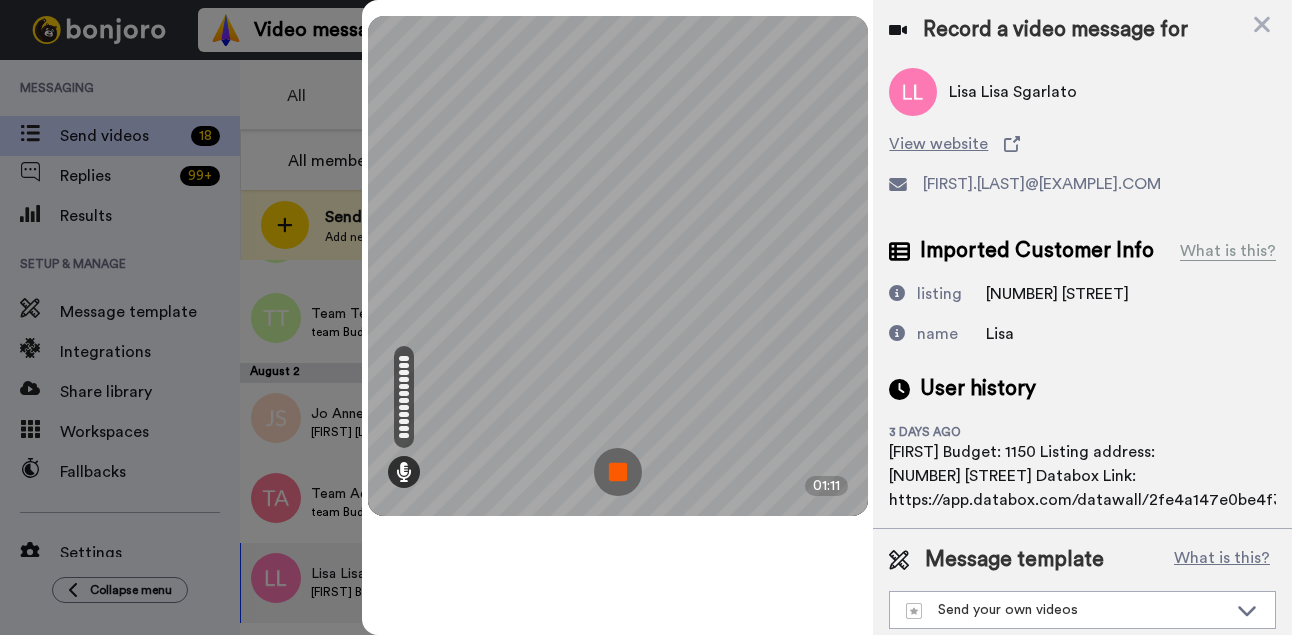 click at bounding box center [618, 472] 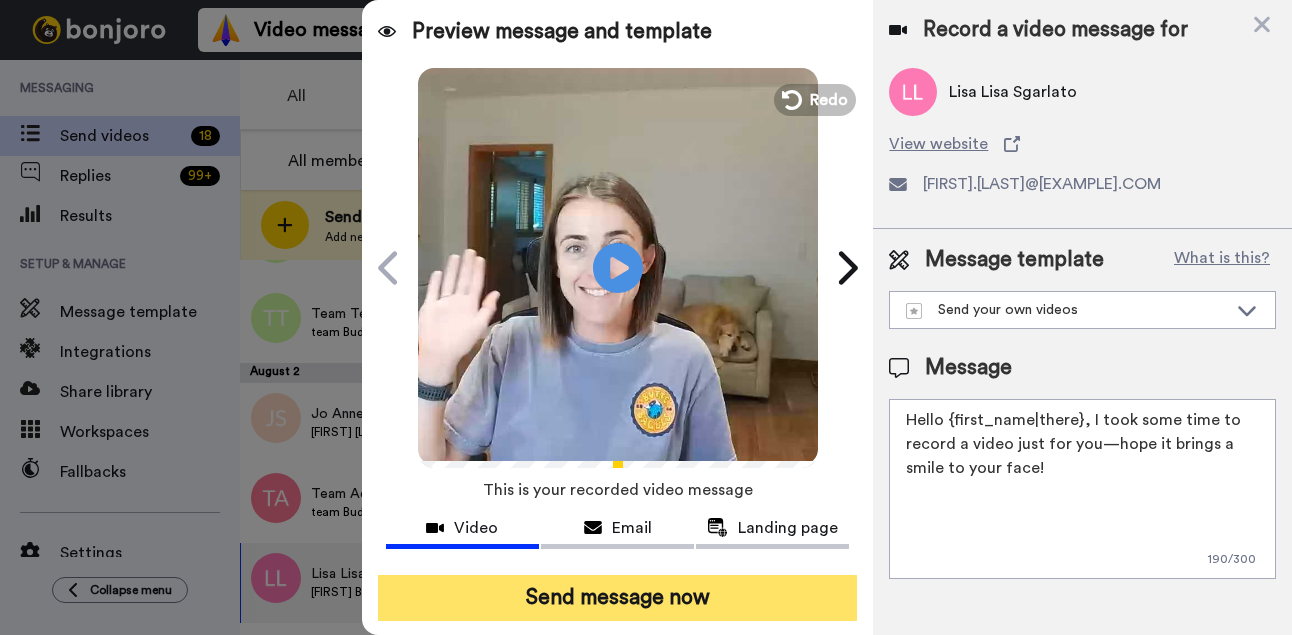 click on "Send message now" at bounding box center [618, 598] 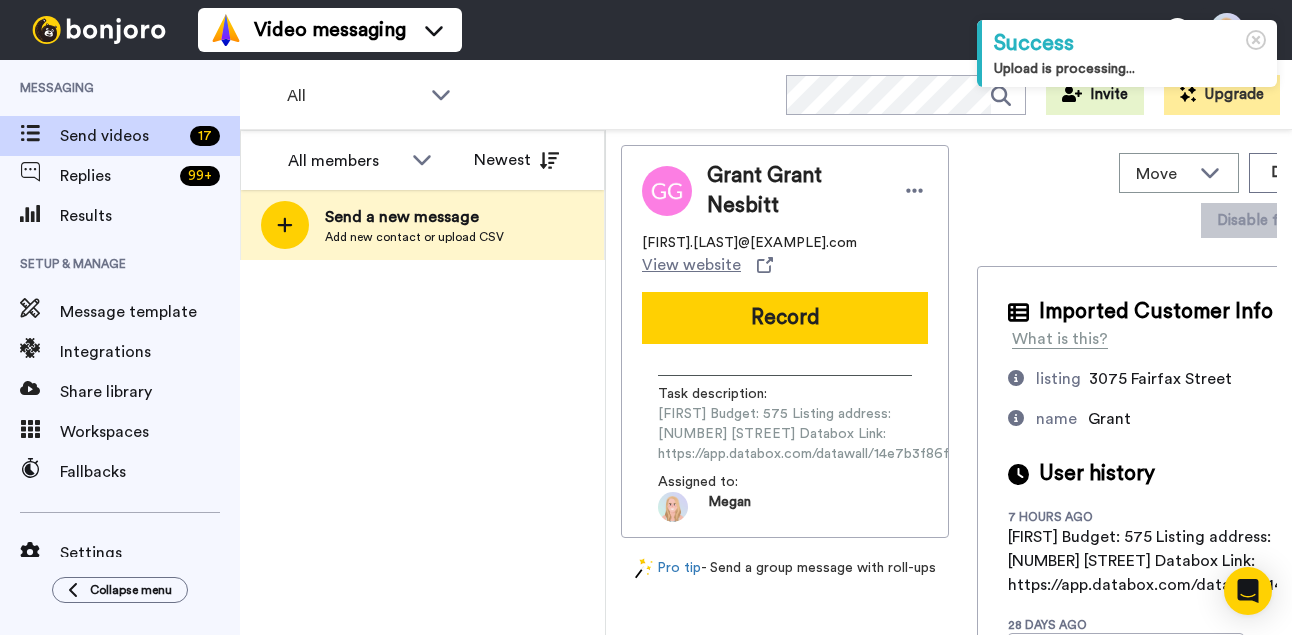 scroll, scrollTop: 0, scrollLeft: 0, axis: both 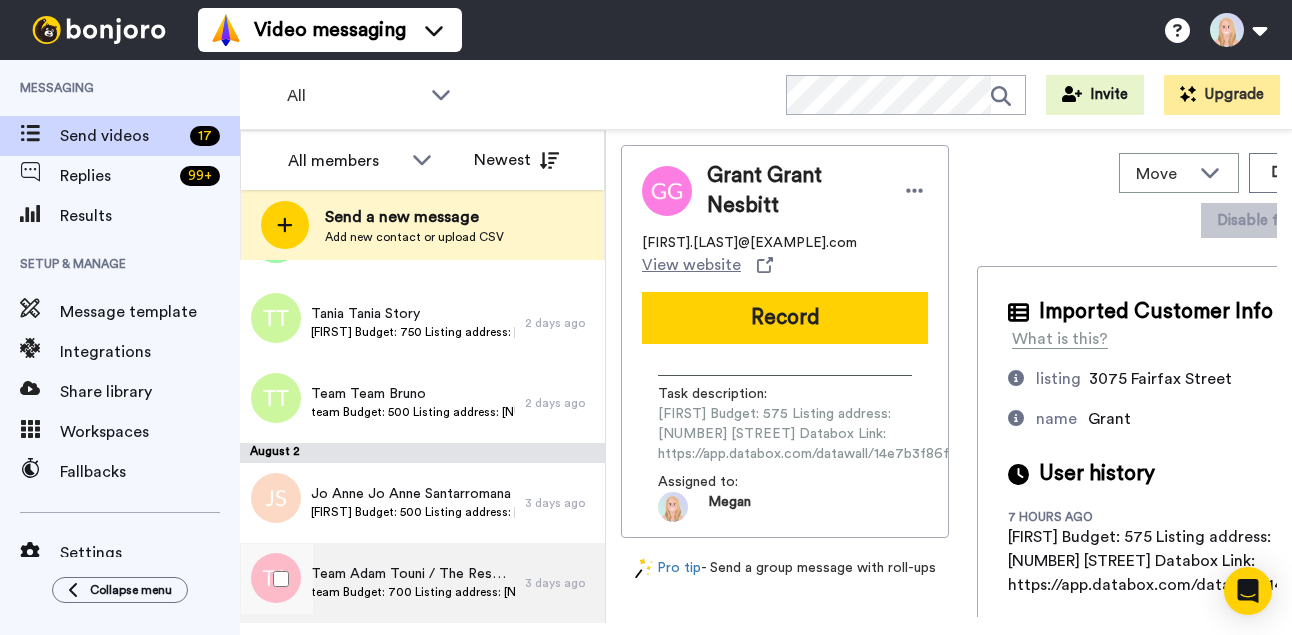 click on "Team Adam Touni / The Resolve Group team
Budget: 700 Listing address: 161 Jeter St Databox Link: https://app.databox.com/datawall/cd3d1f4a3c1ee748474f52ea90a7cb1115599386887a69e" at bounding box center (382, 583) 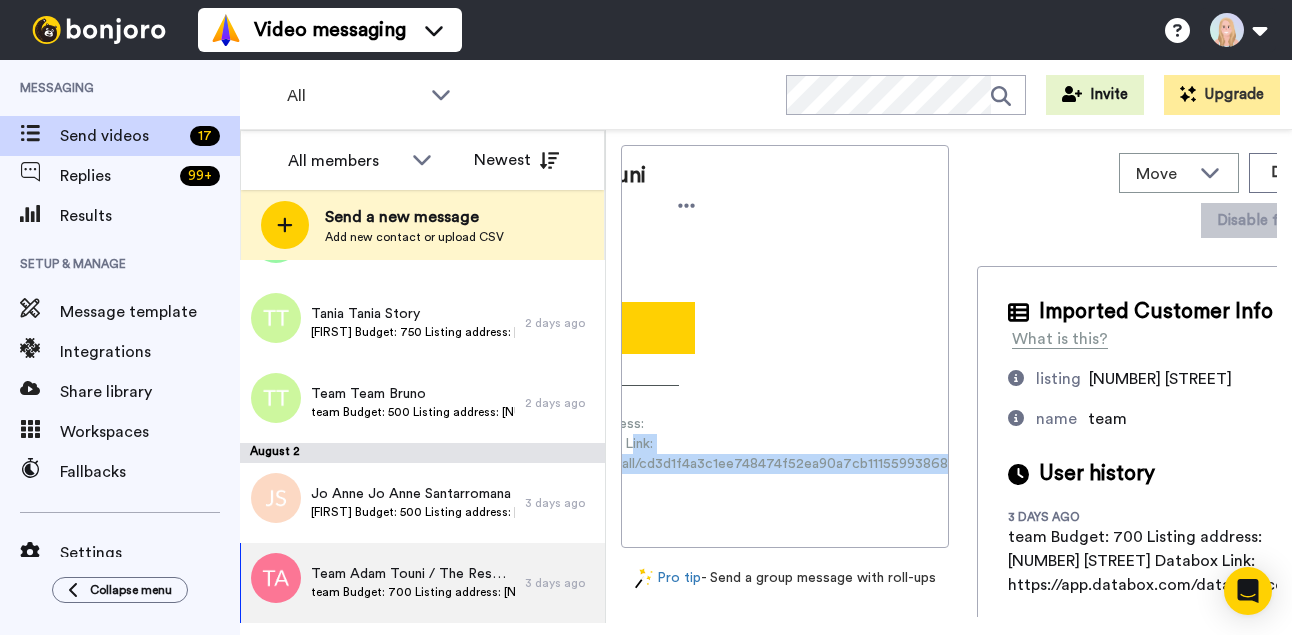 scroll, scrollTop: 0, scrollLeft: 267, axis: horizontal 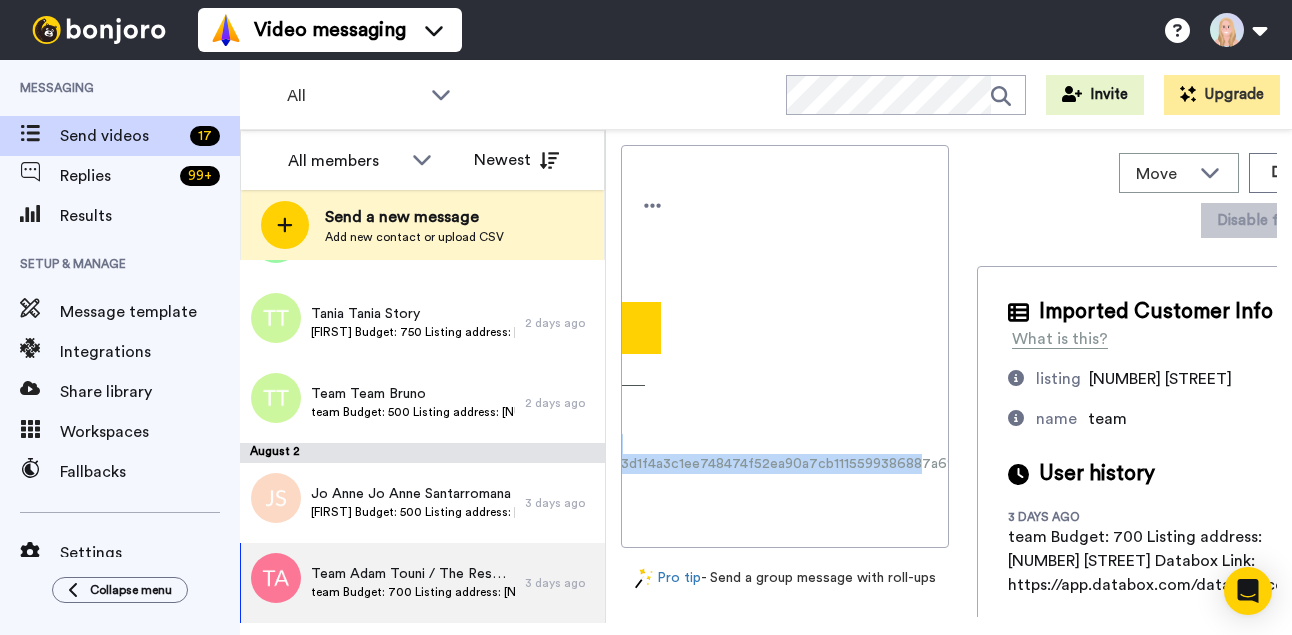 drag, startPoint x: 661, startPoint y: 449, endPoint x: 951, endPoint y: 455, distance: 290.06207 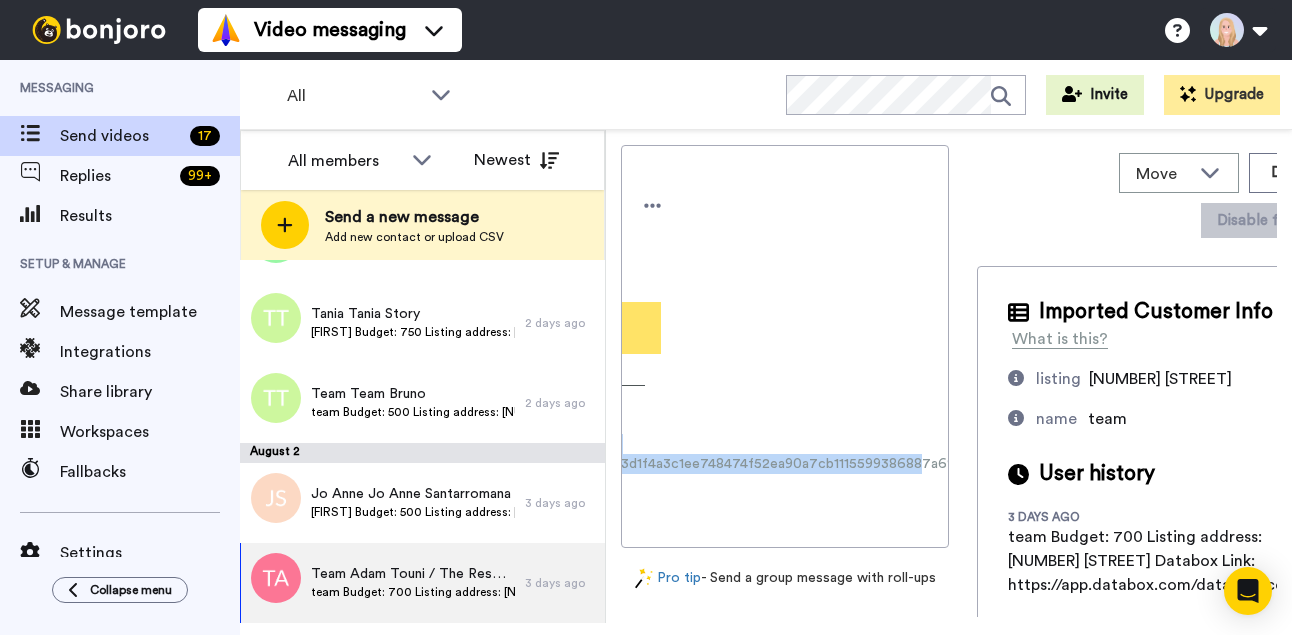 click on "Record" at bounding box center [518, 328] 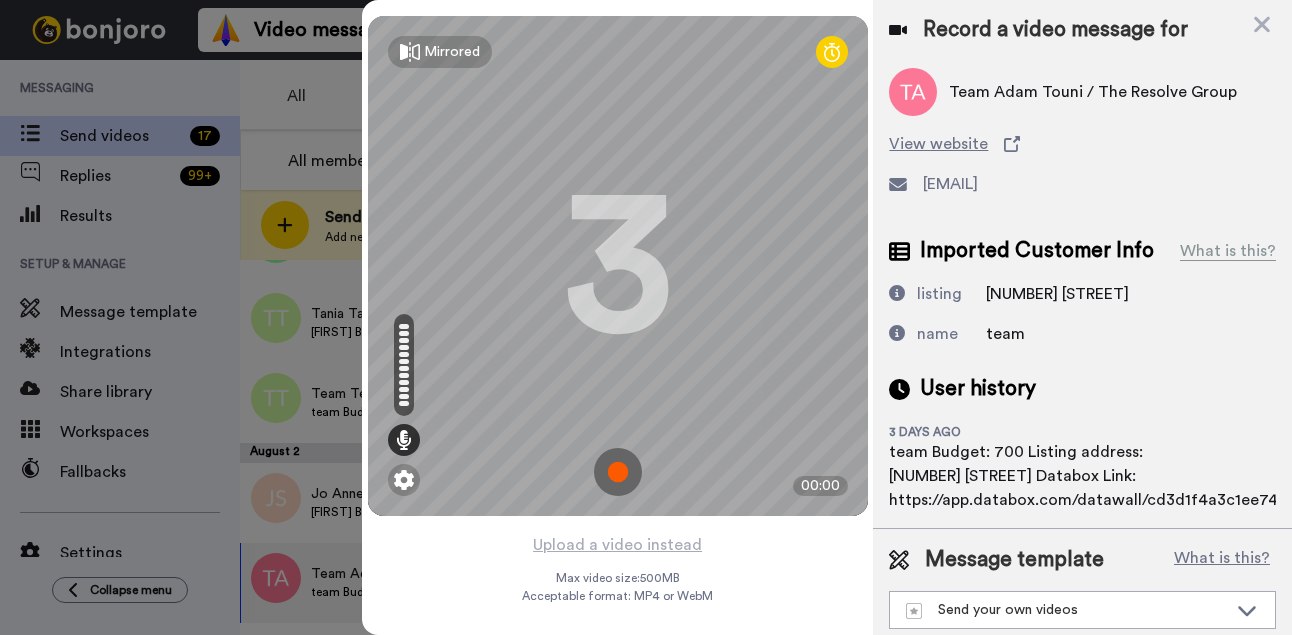 click at bounding box center (618, 472) 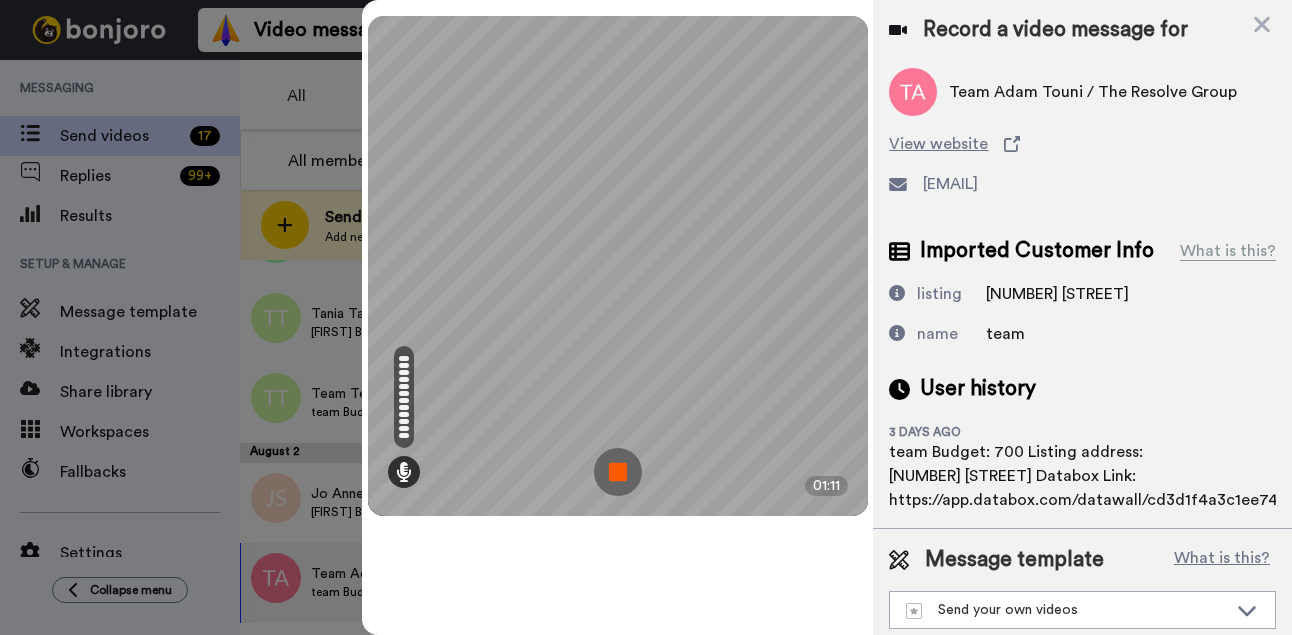 click at bounding box center [618, 472] 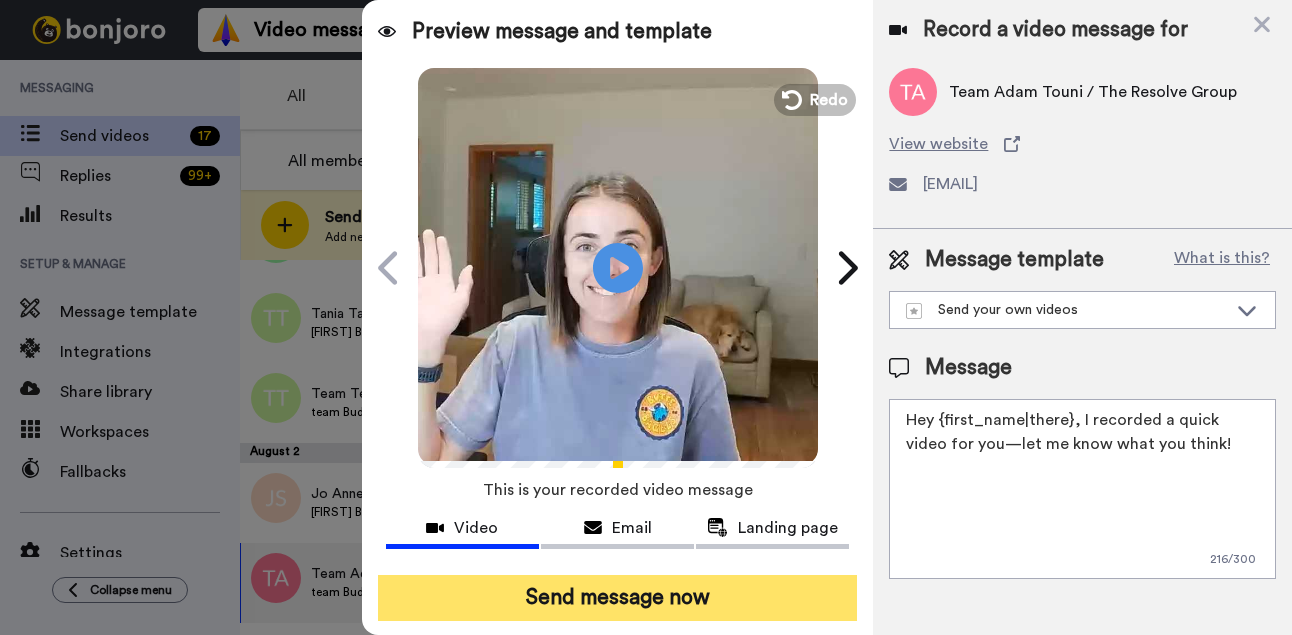 click on "Send message now" at bounding box center [618, 598] 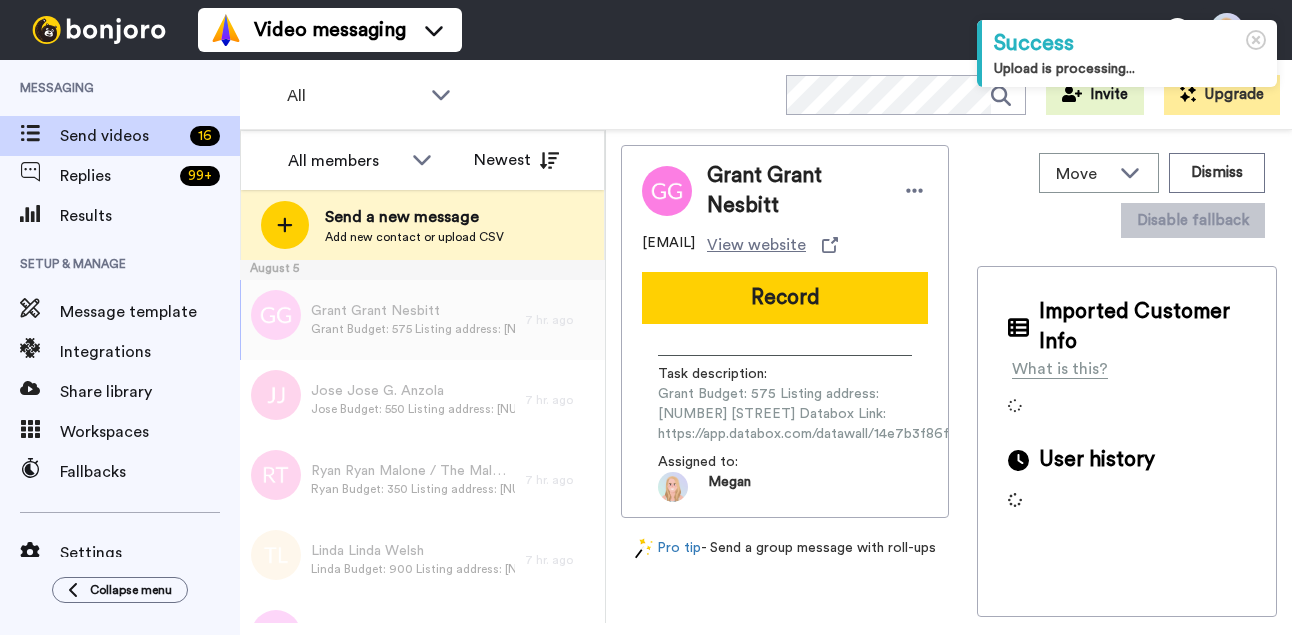 scroll, scrollTop: 0, scrollLeft: 0, axis: both 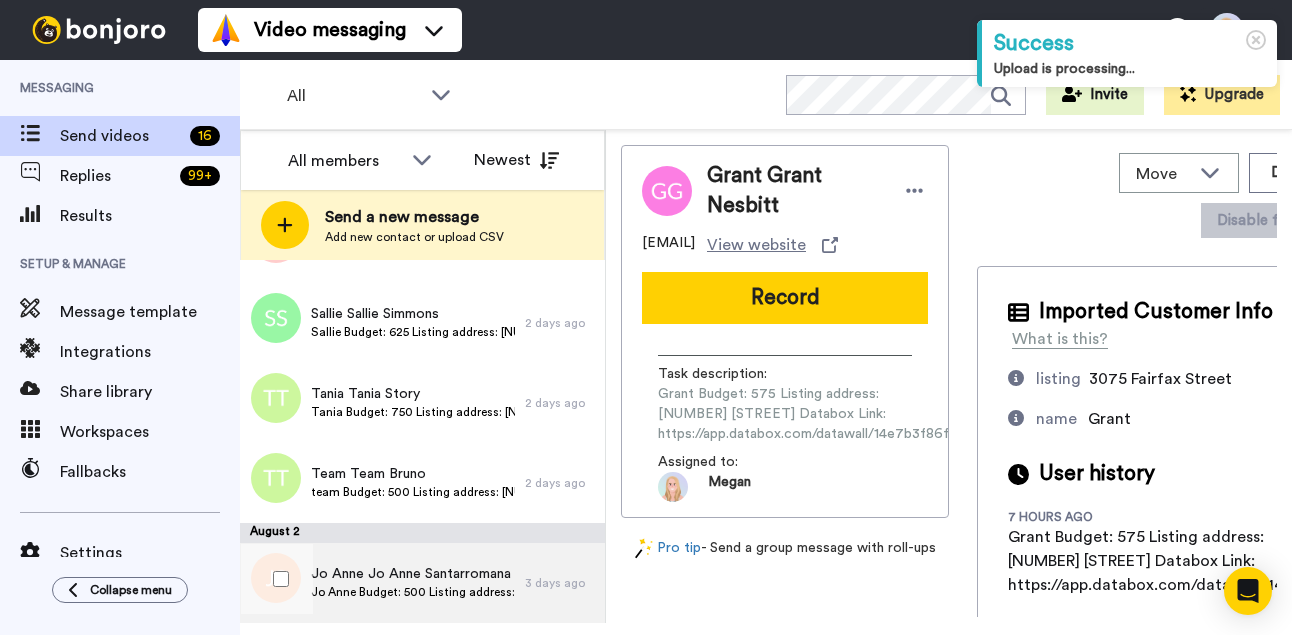 click on "Jo Anne Jo Anne Santarromana" at bounding box center (413, 574) 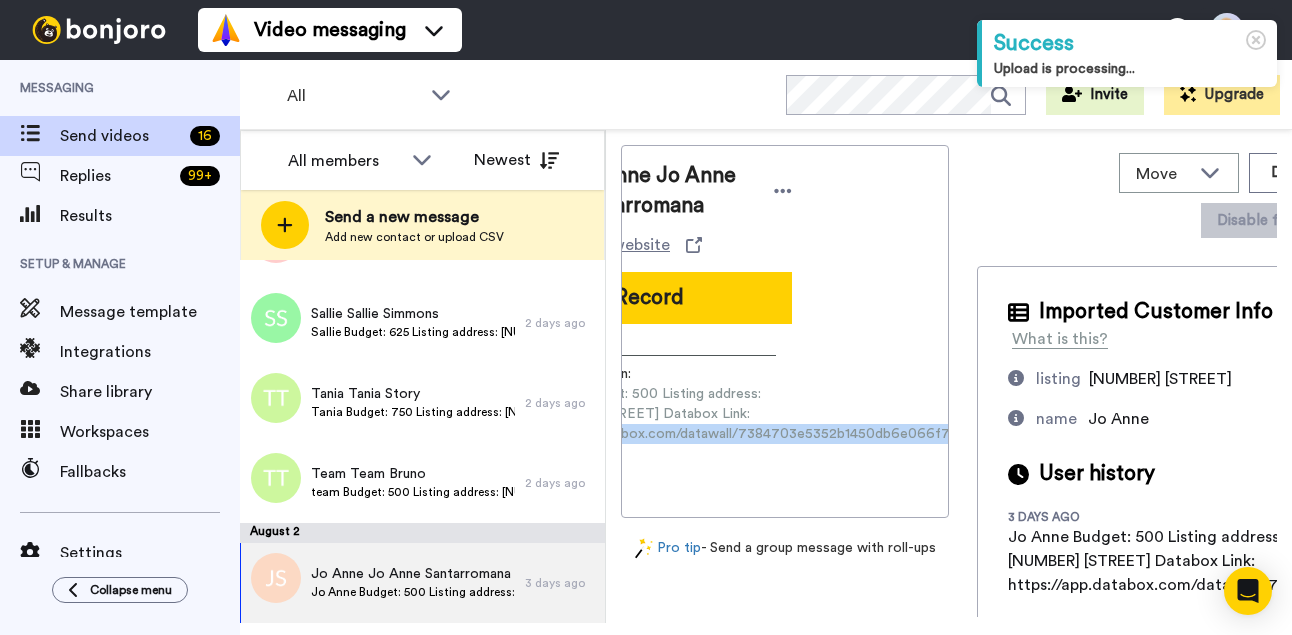 scroll, scrollTop: 0, scrollLeft: 279, axis: horizontal 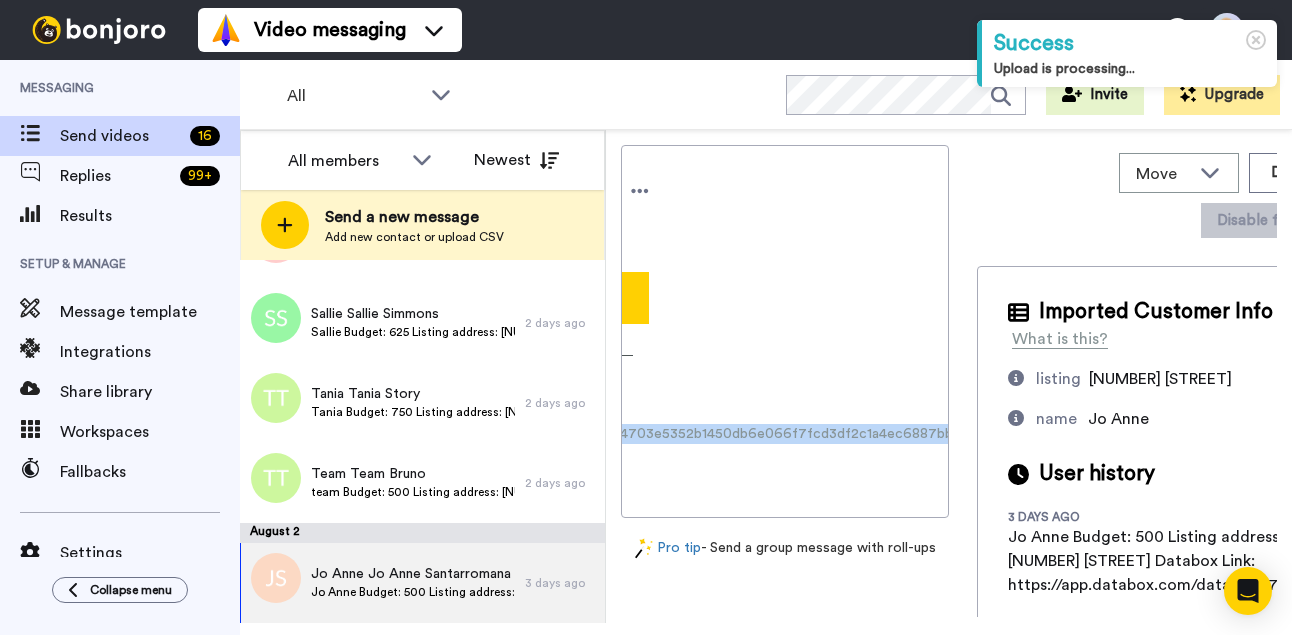 drag, startPoint x: 661, startPoint y: 455, endPoint x: 958, endPoint y: 454, distance: 297.00168 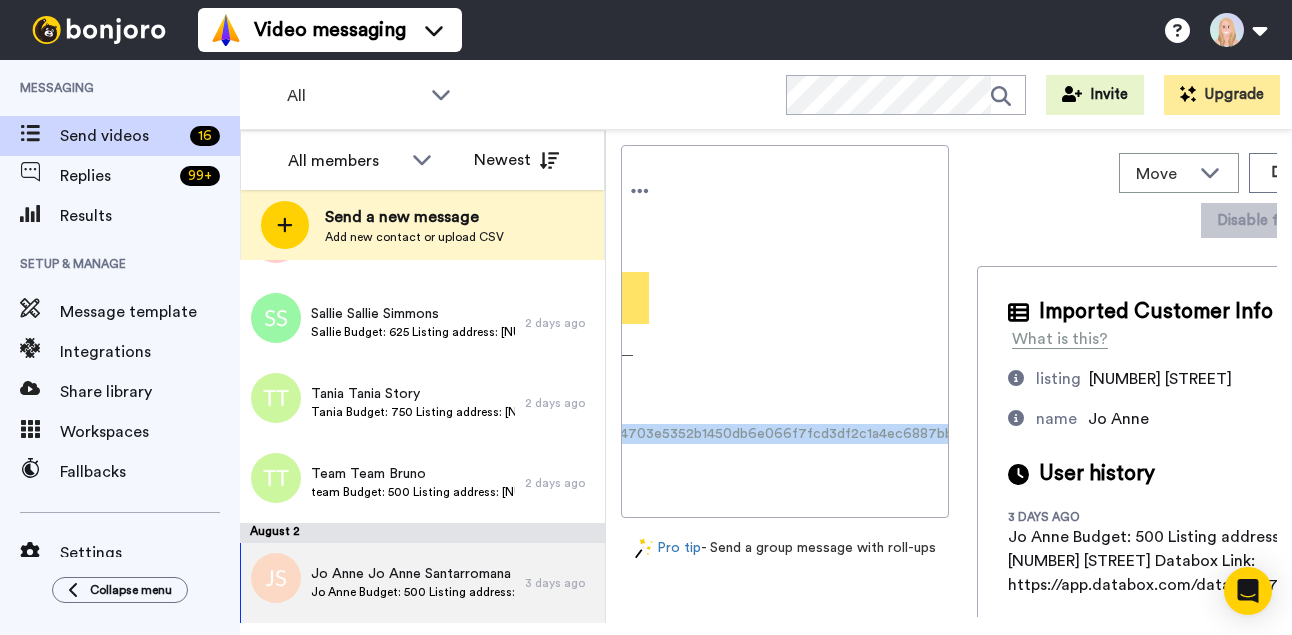click on "Record" at bounding box center (506, 298) 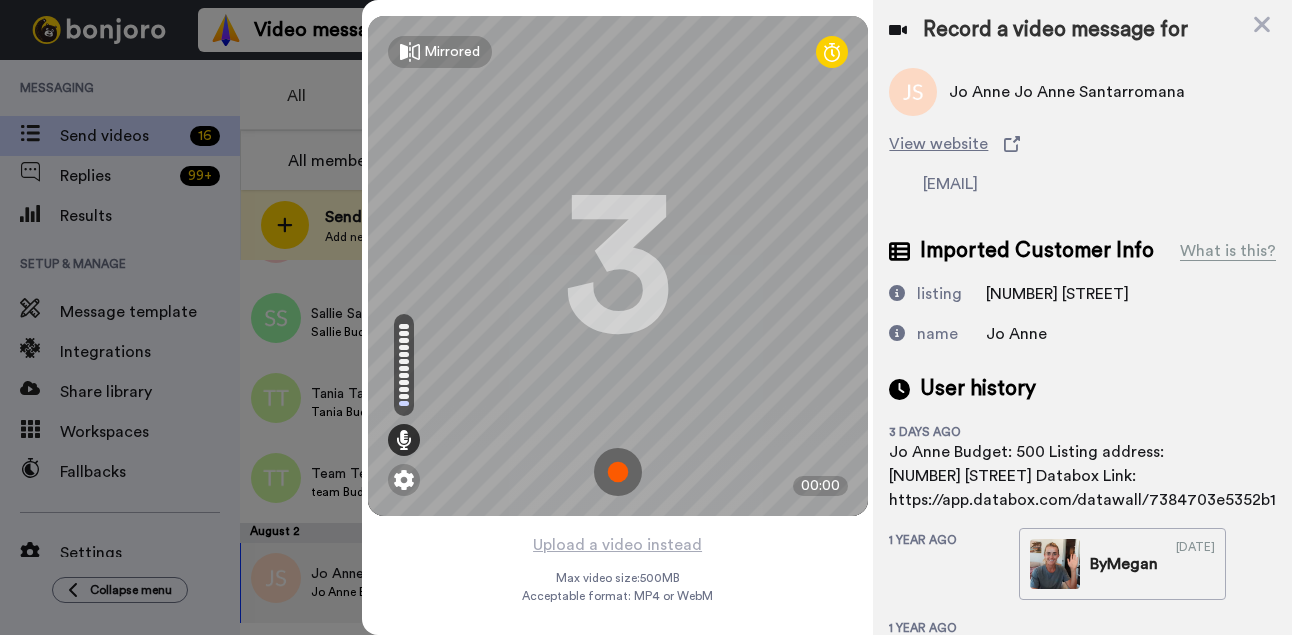 scroll, scrollTop: 3, scrollLeft: 0, axis: vertical 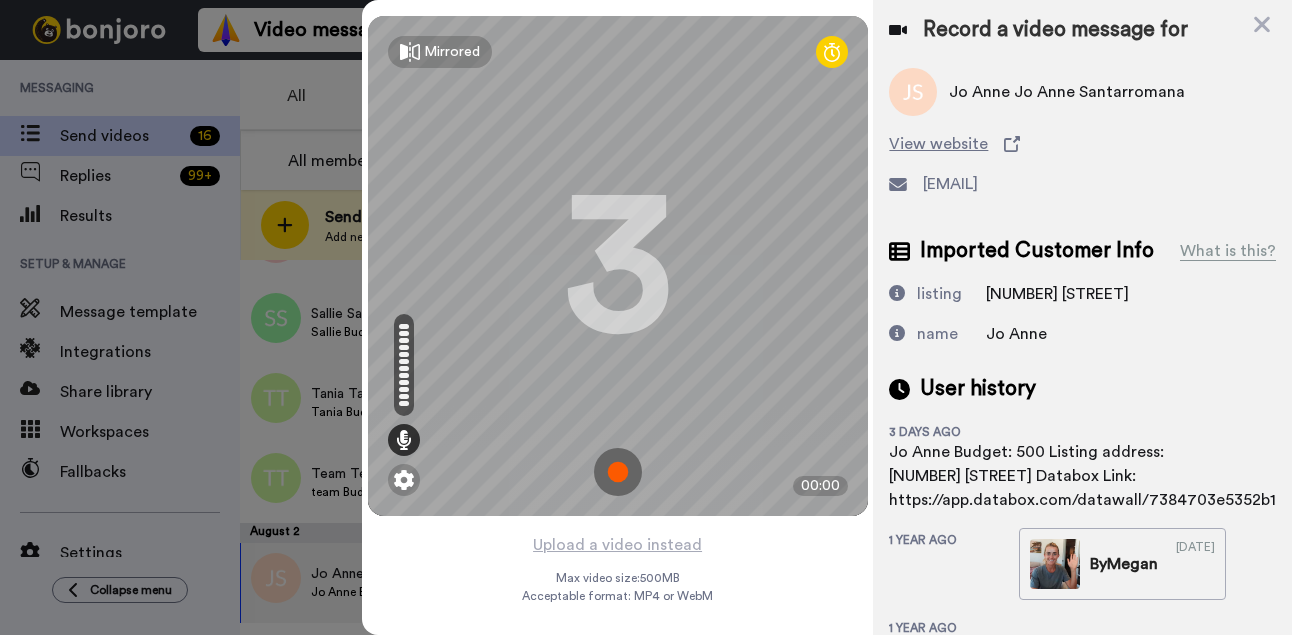 click at bounding box center (618, 472) 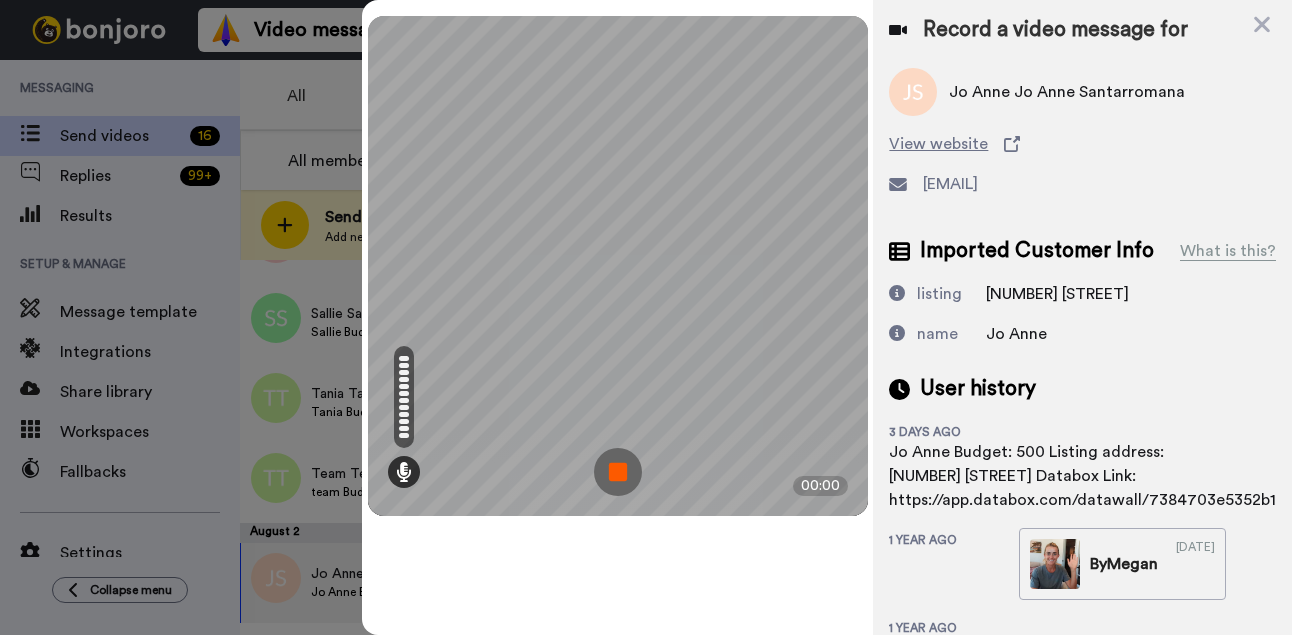 scroll, scrollTop: 0, scrollLeft: 0, axis: both 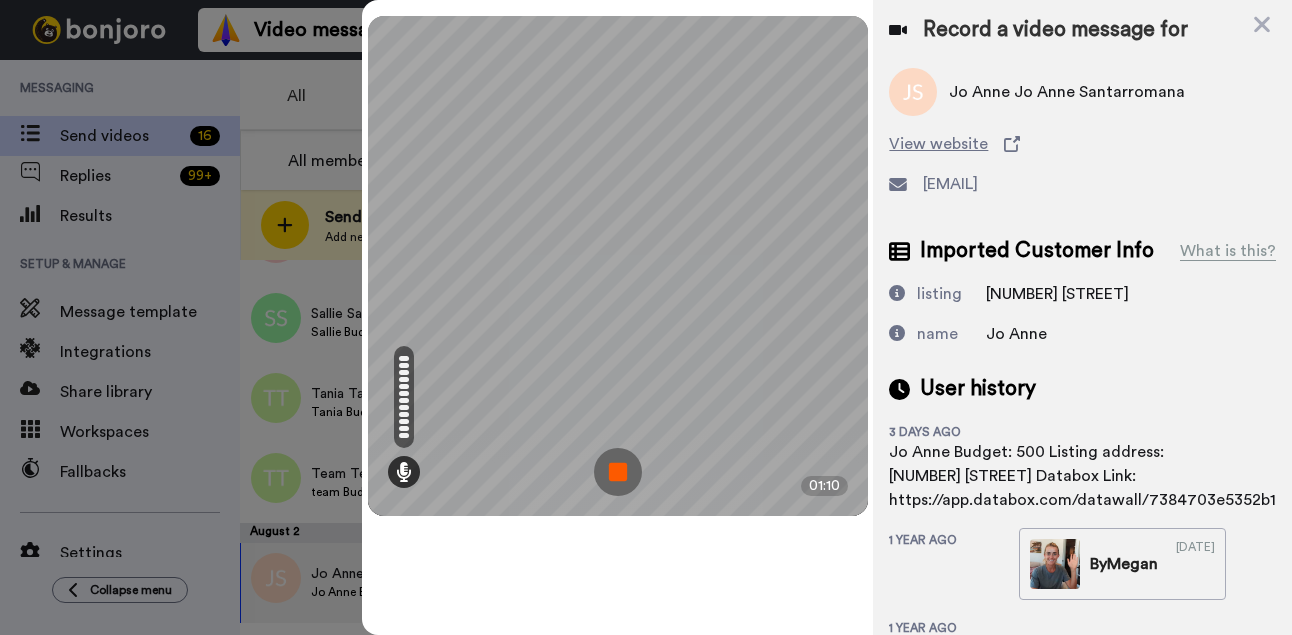 click at bounding box center (618, 472) 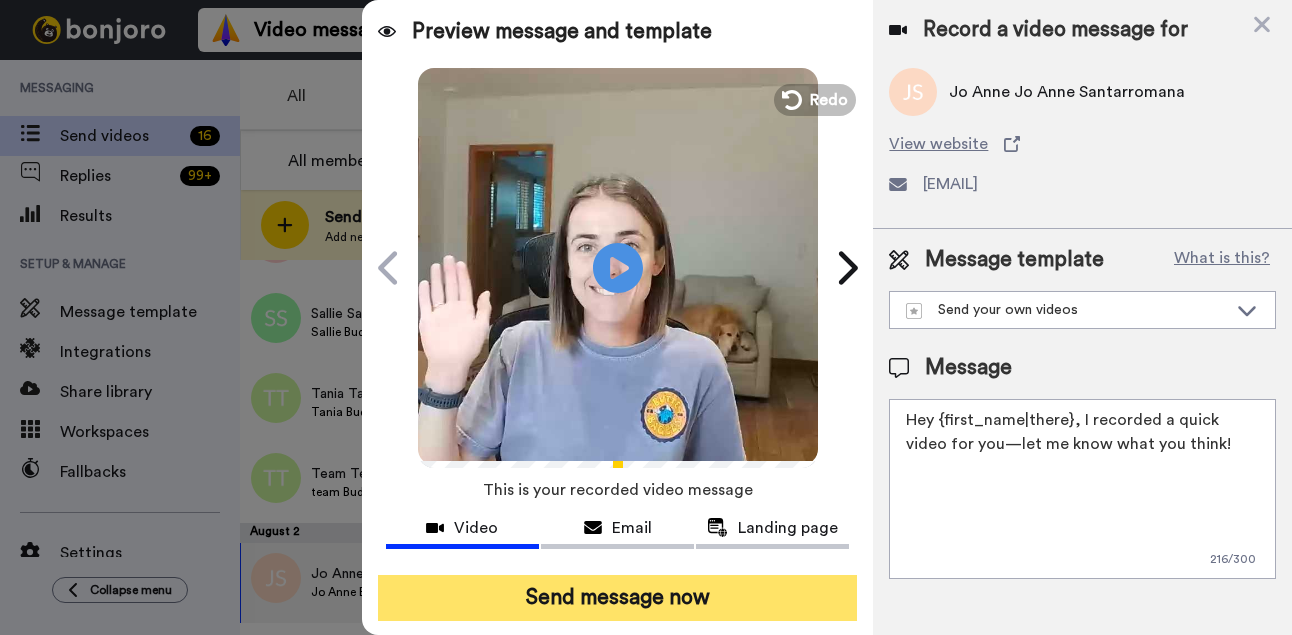 drag, startPoint x: 688, startPoint y: 594, endPoint x: 661, endPoint y: 578, distance: 31.38471 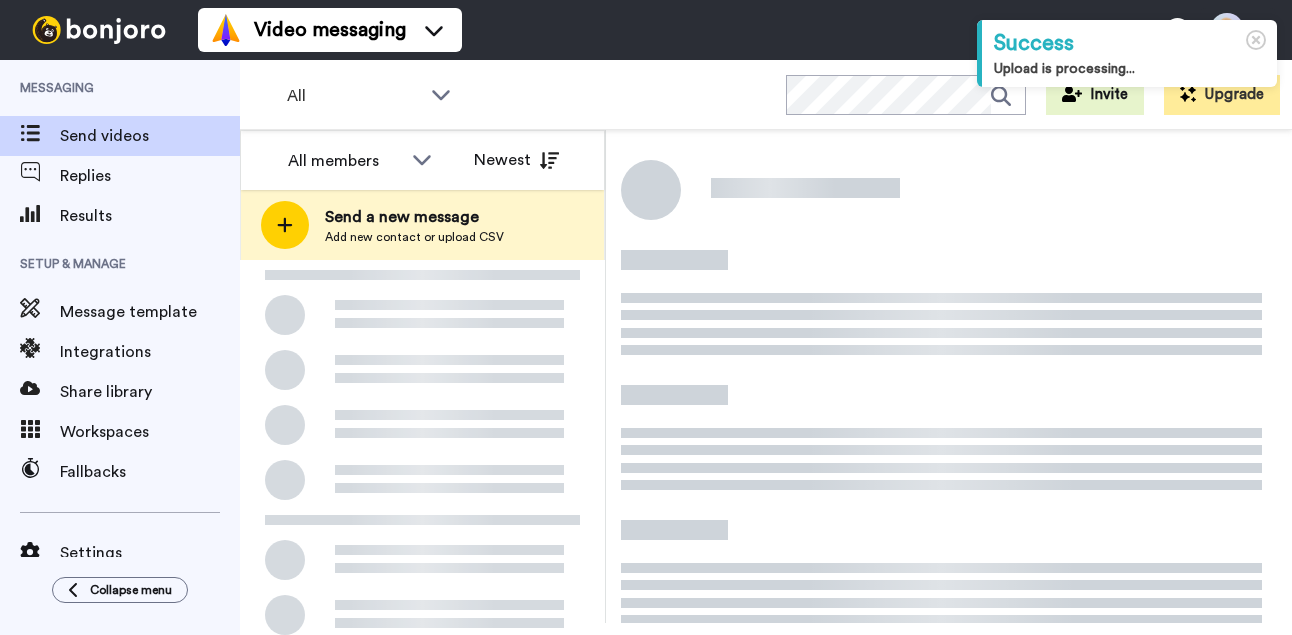 scroll, scrollTop: 0, scrollLeft: 0, axis: both 